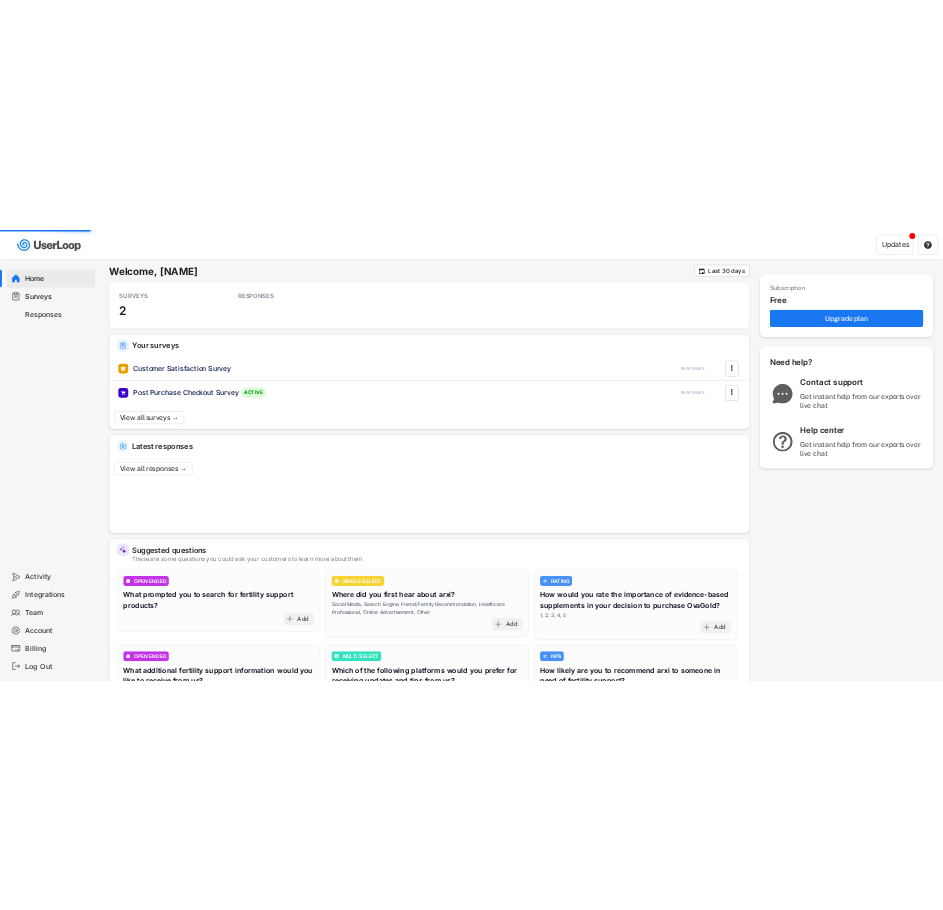 scroll, scrollTop: 0, scrollLeft: 0, axis: both 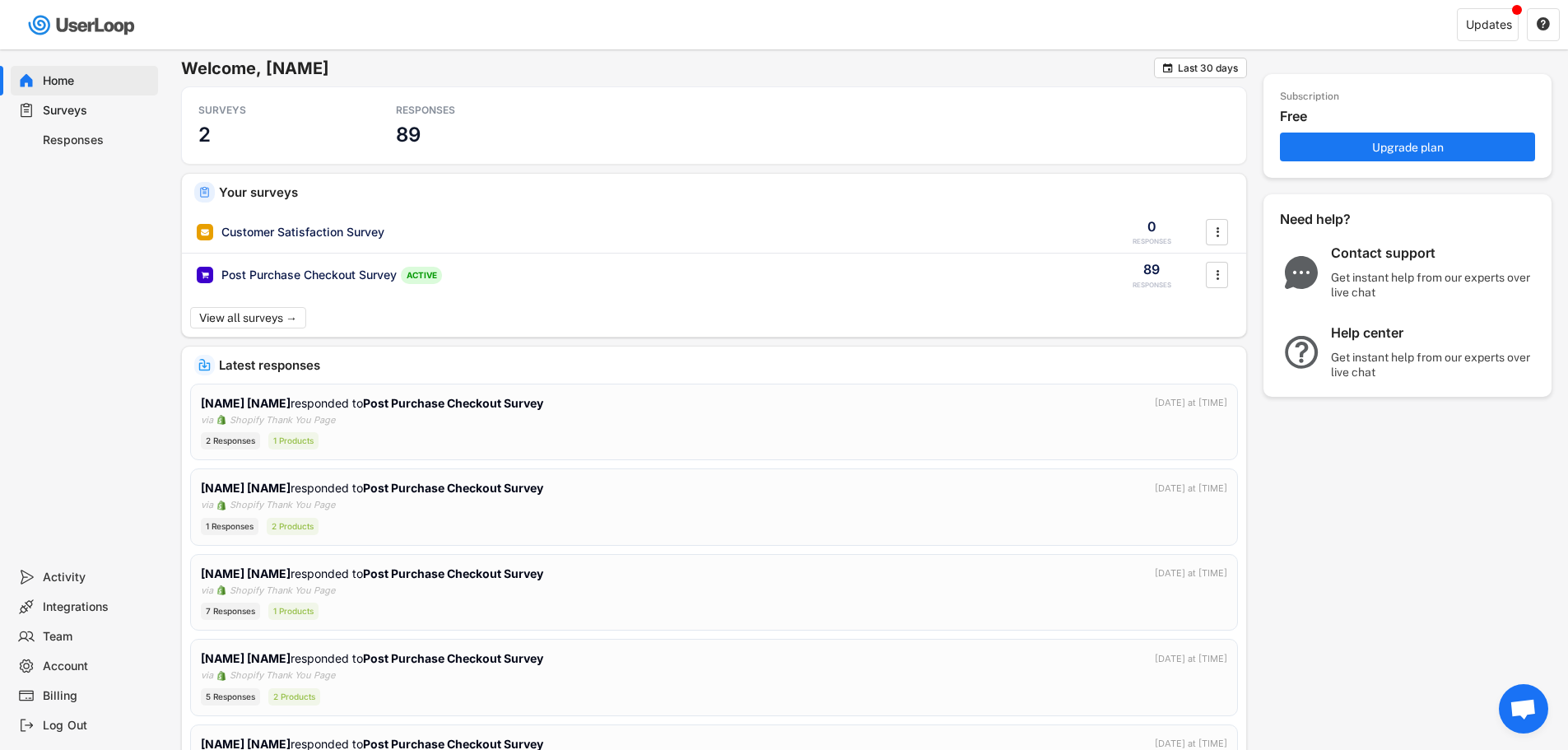 click on "Surveys" at bounding box center (97, 110) 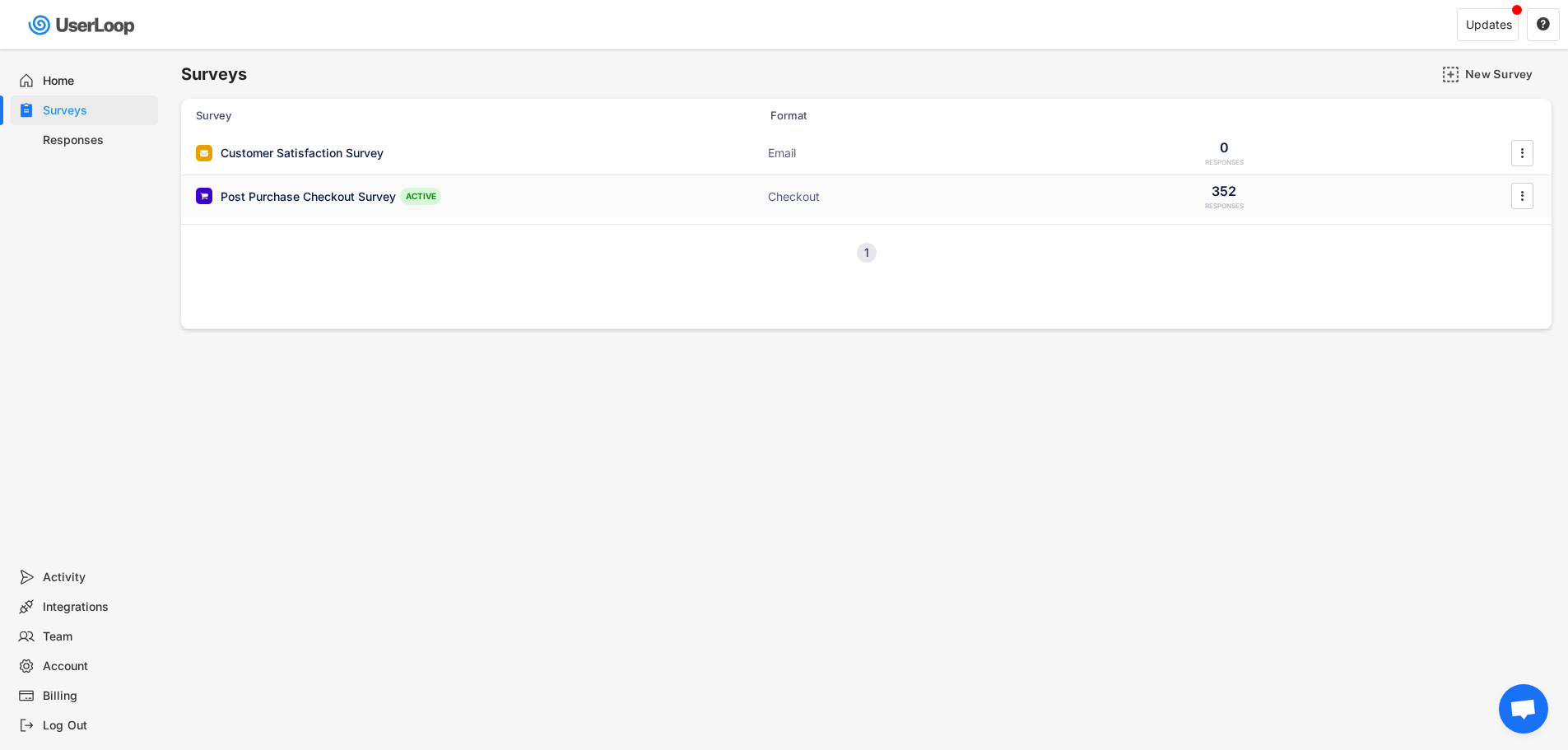 click on "Post Purchase Checkout Survey" at bounding box center (308, 197) 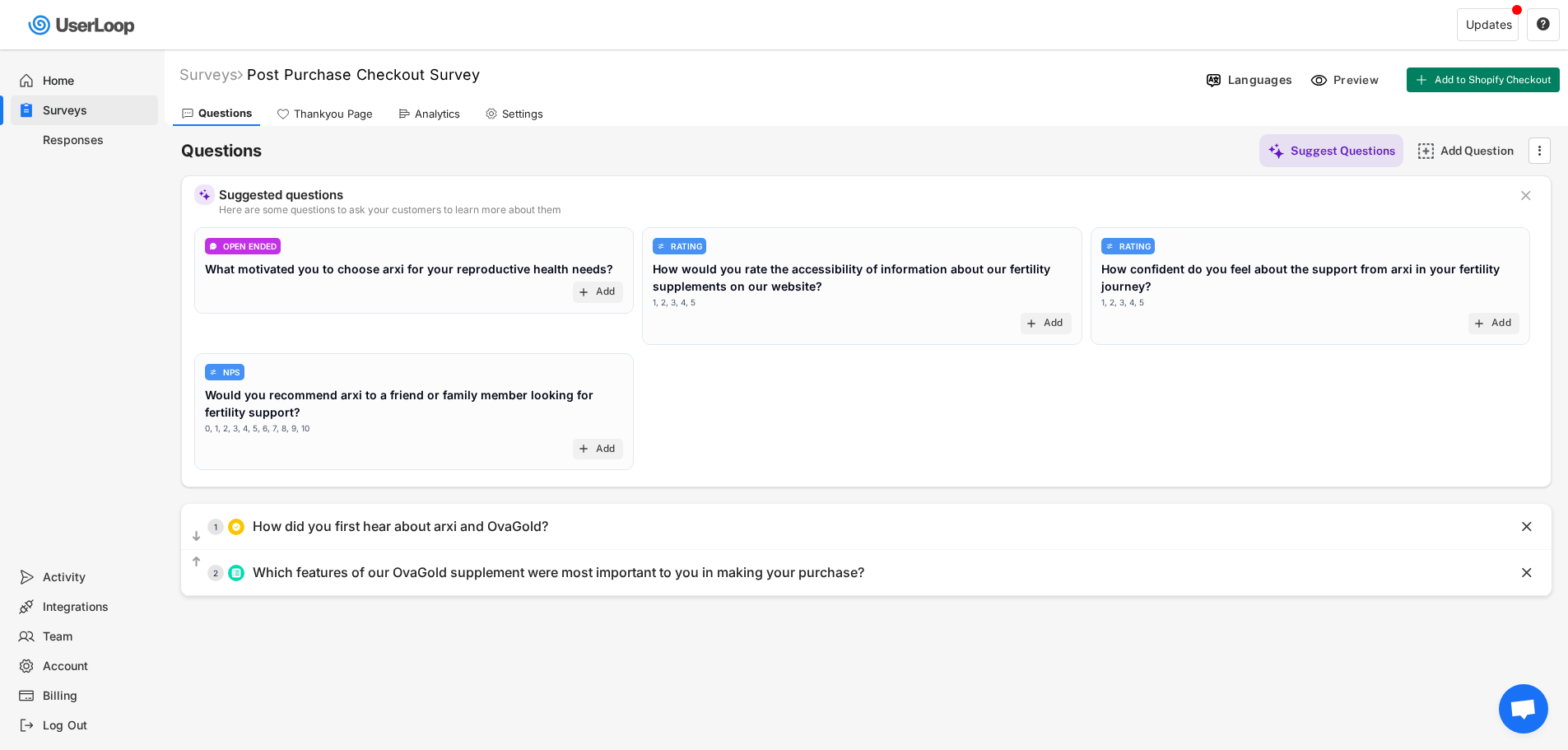 click on "Analytics" at bounding box center [429, 114] 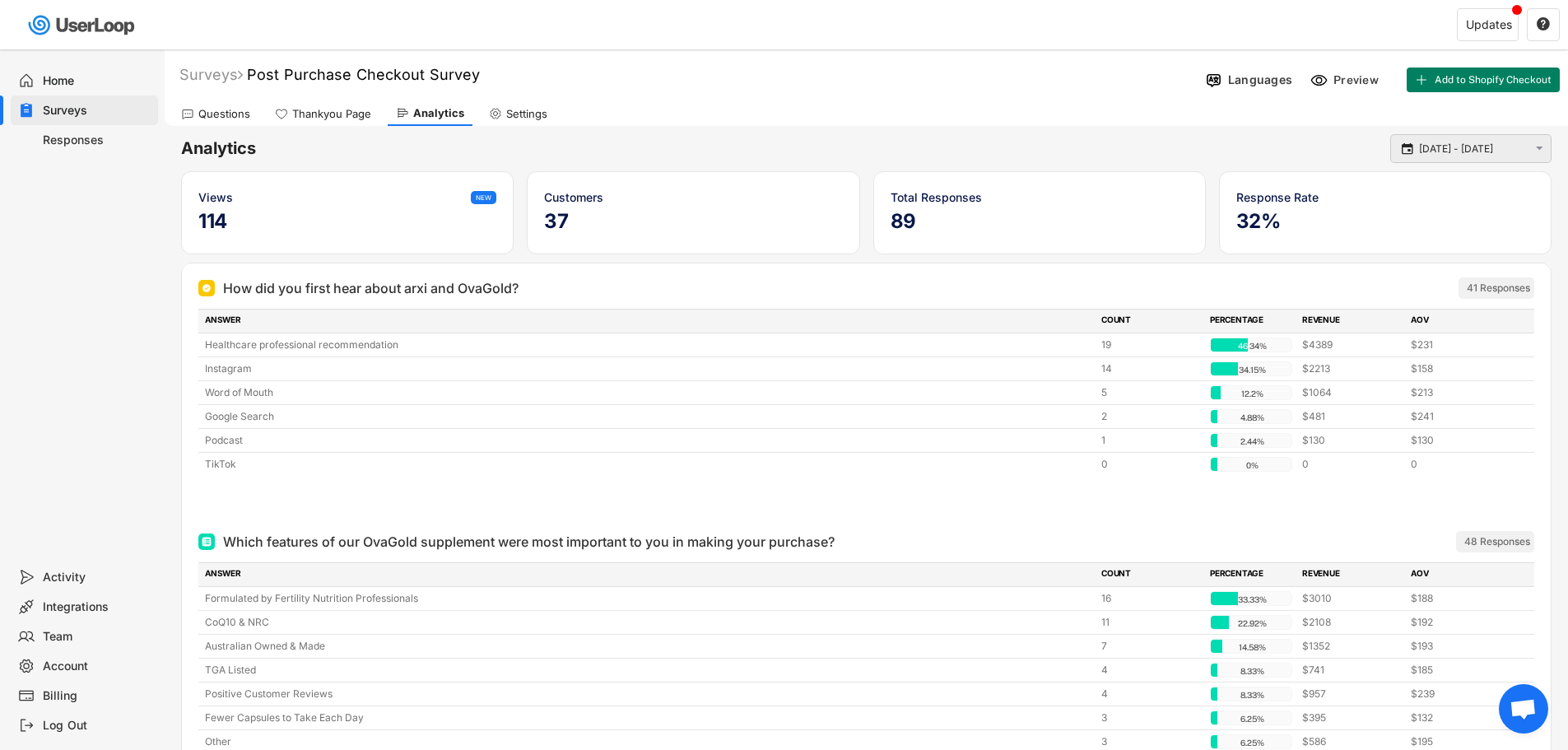 click on "2 Jul - 2 Aug" at bounding box center [1473, 149] 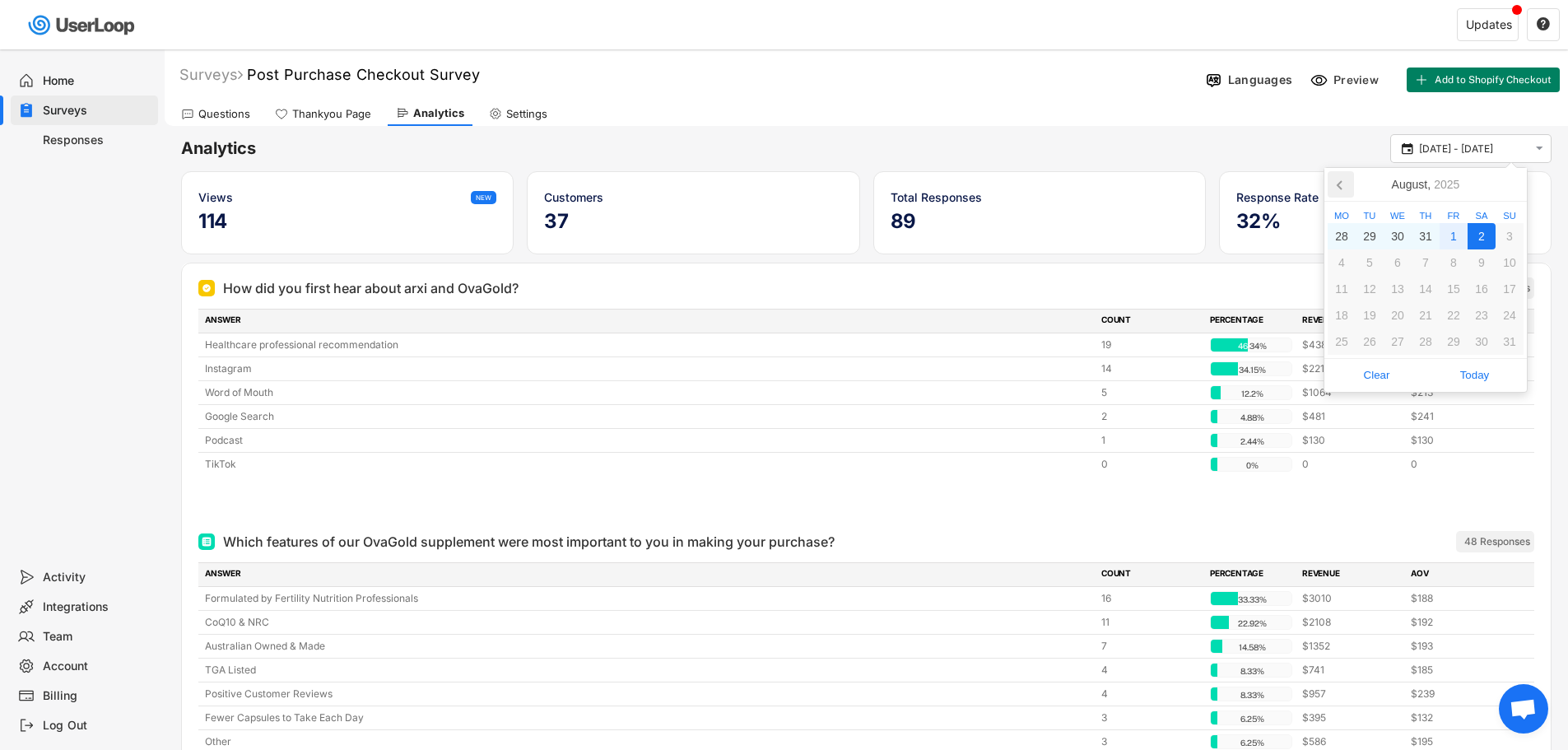 click 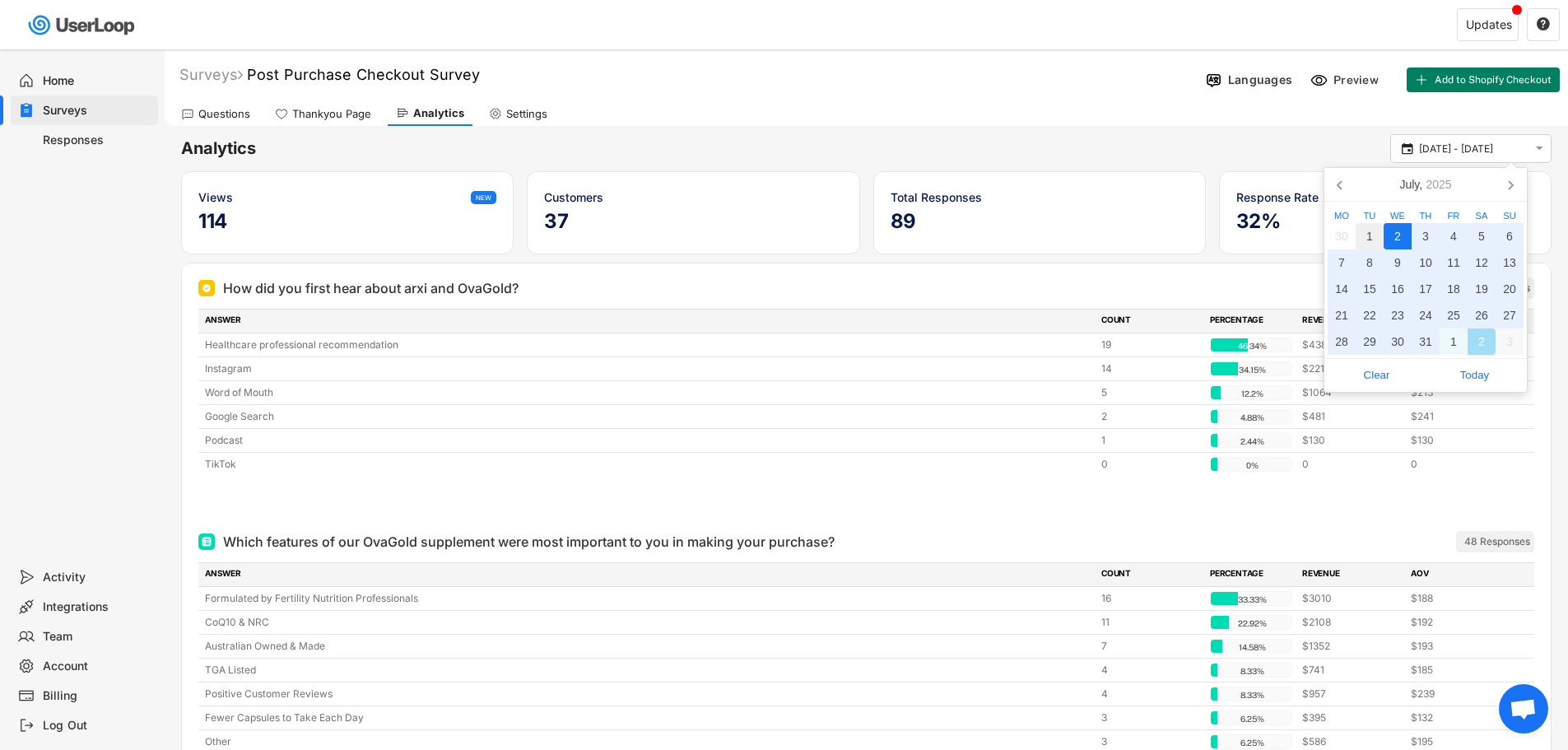 click on "1" at bounding box center [1370, 236] 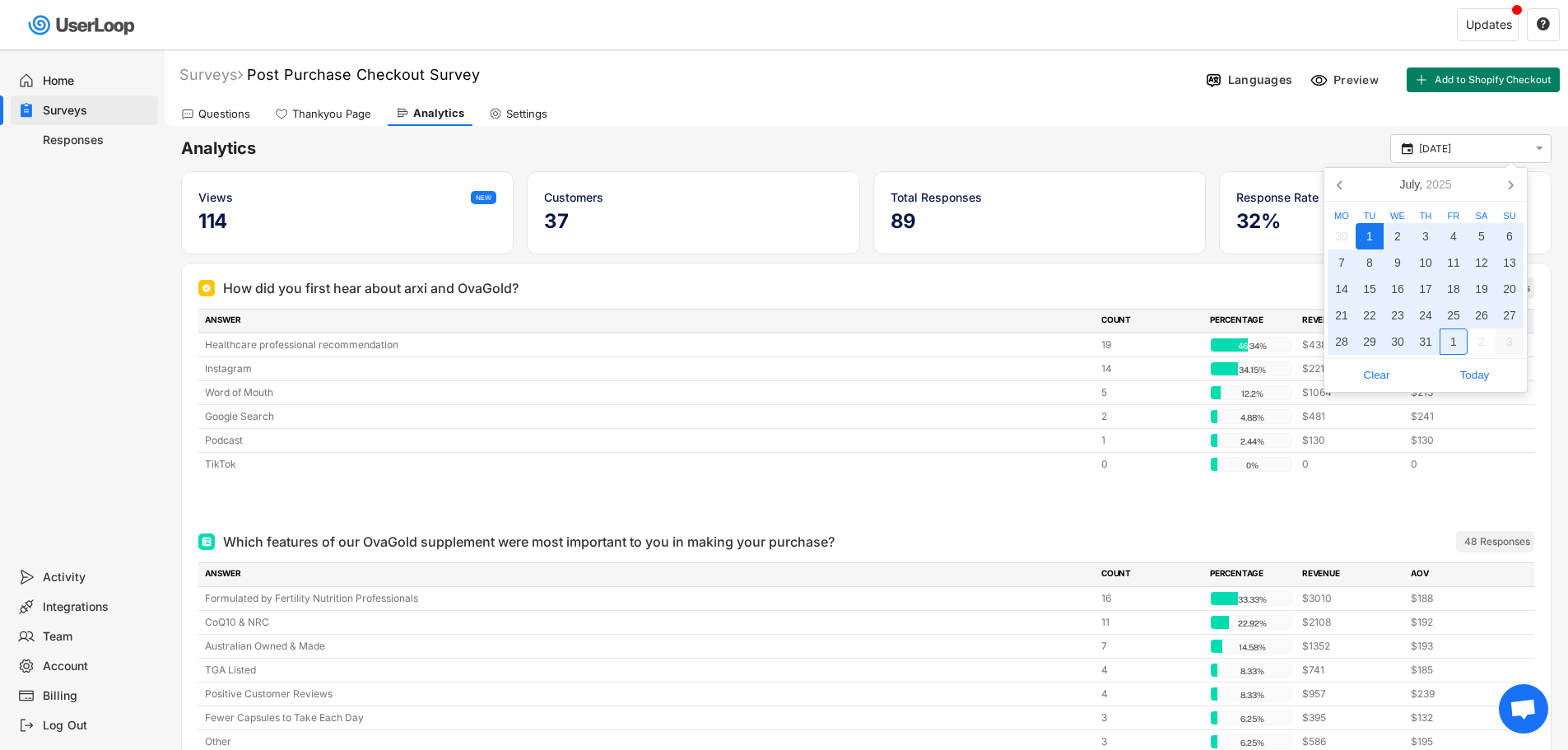 drag, startPoint x: 1454, startPoint y: 346, endPoint x: 1477, endPoint y: 361, distance: 27.45906 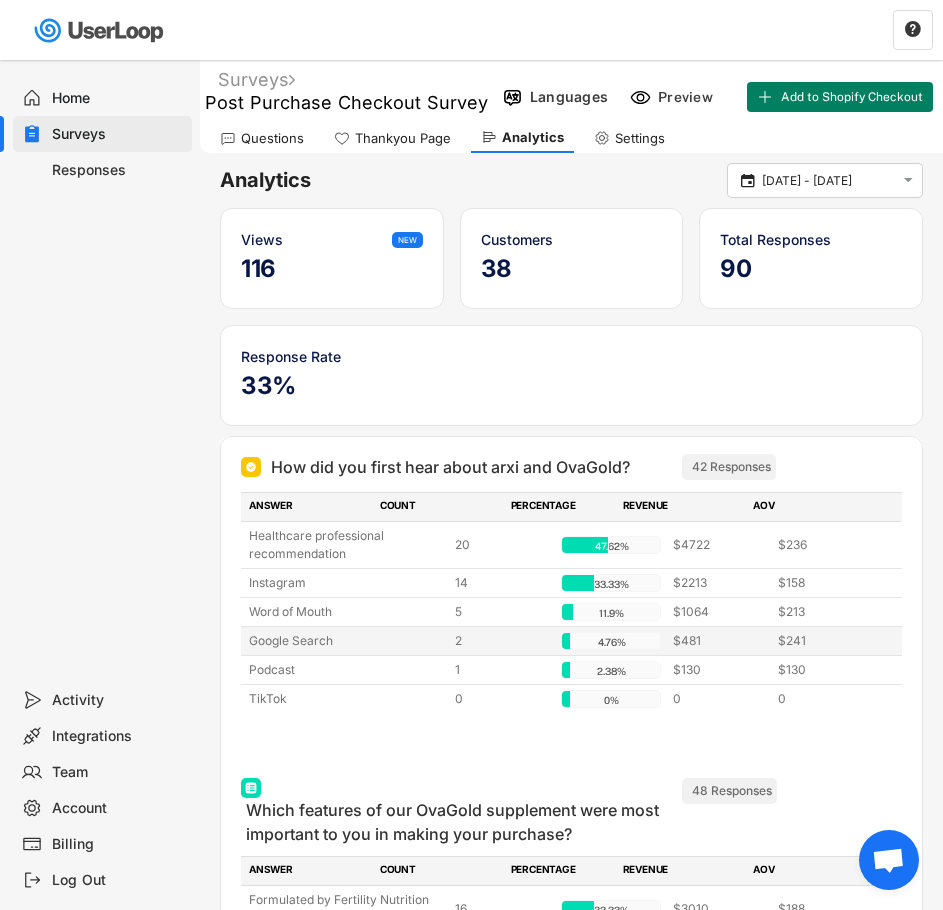 click on "TikTok 0 0% 0% 0 0" at bounding box center (571, 698) 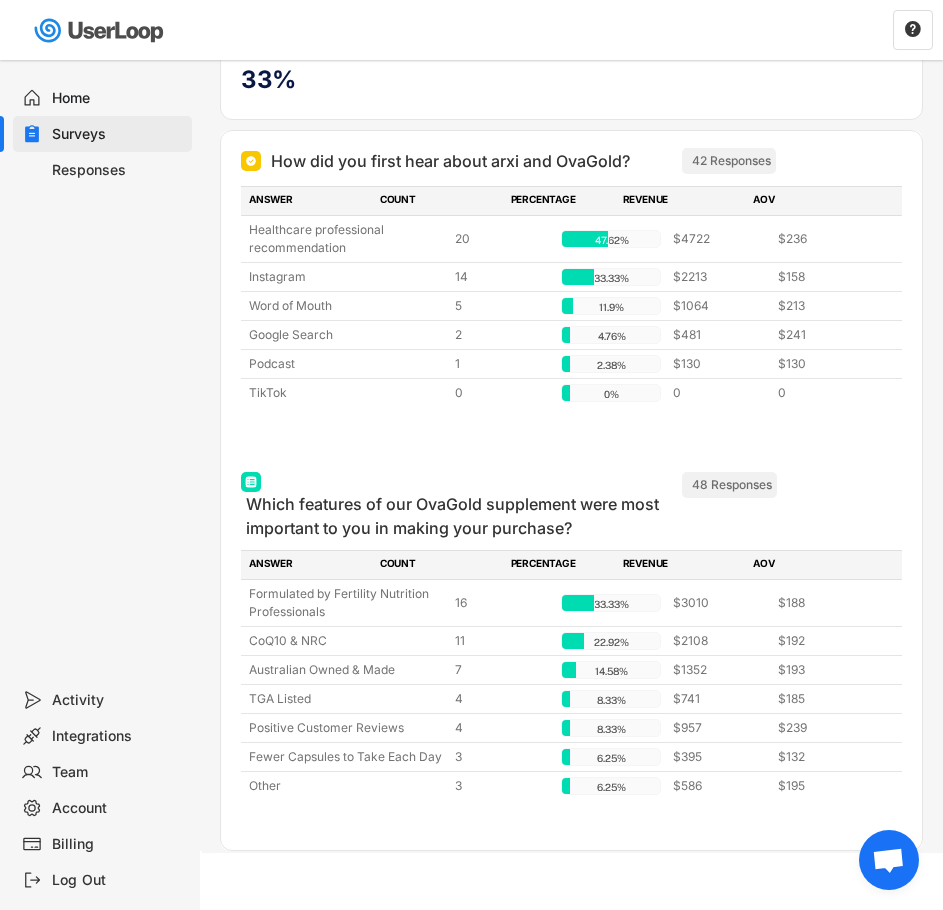 scroll, scrollTop: 309, scrollLeft: 0, axis: vertical 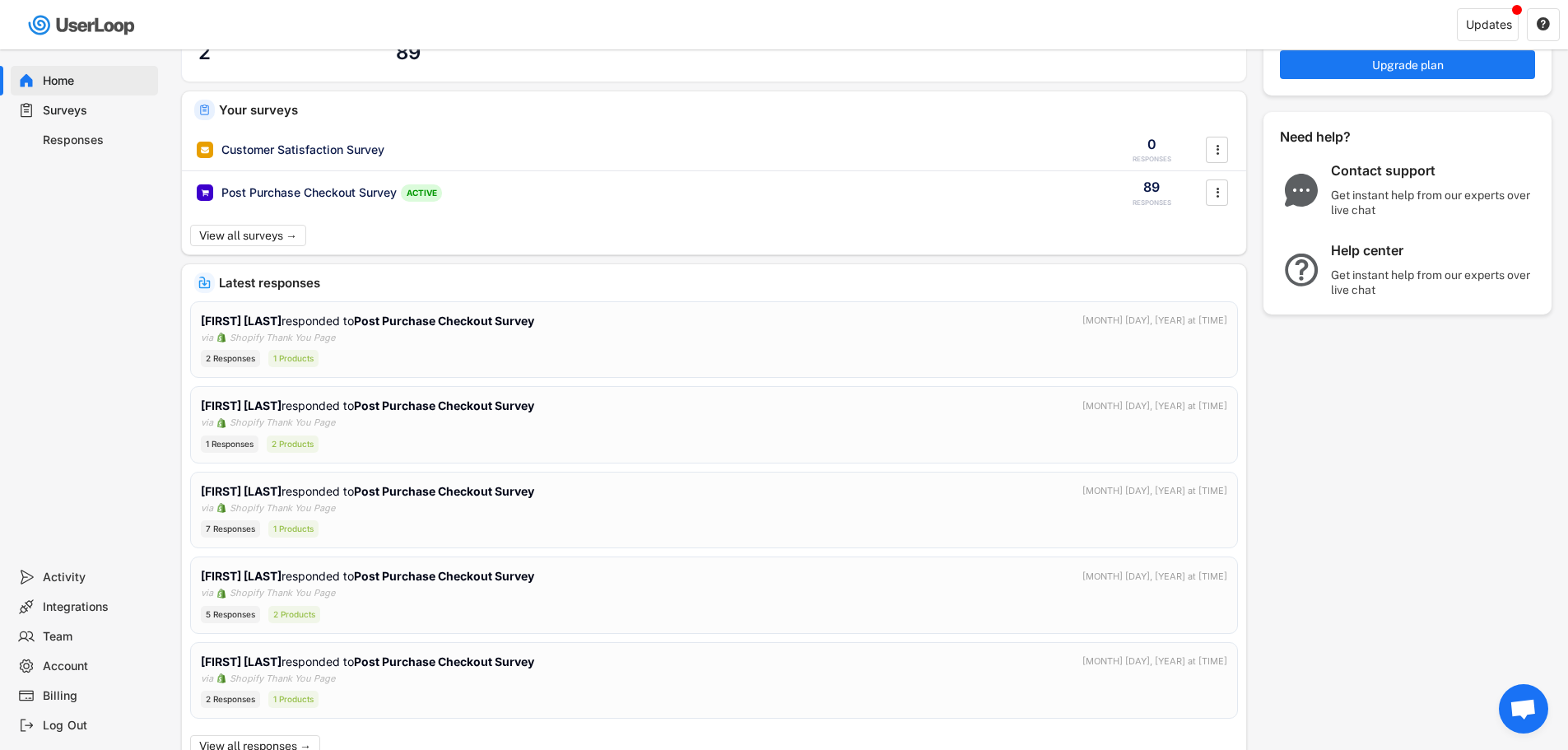 click on "Surveys" at bounding box center (97, 110) 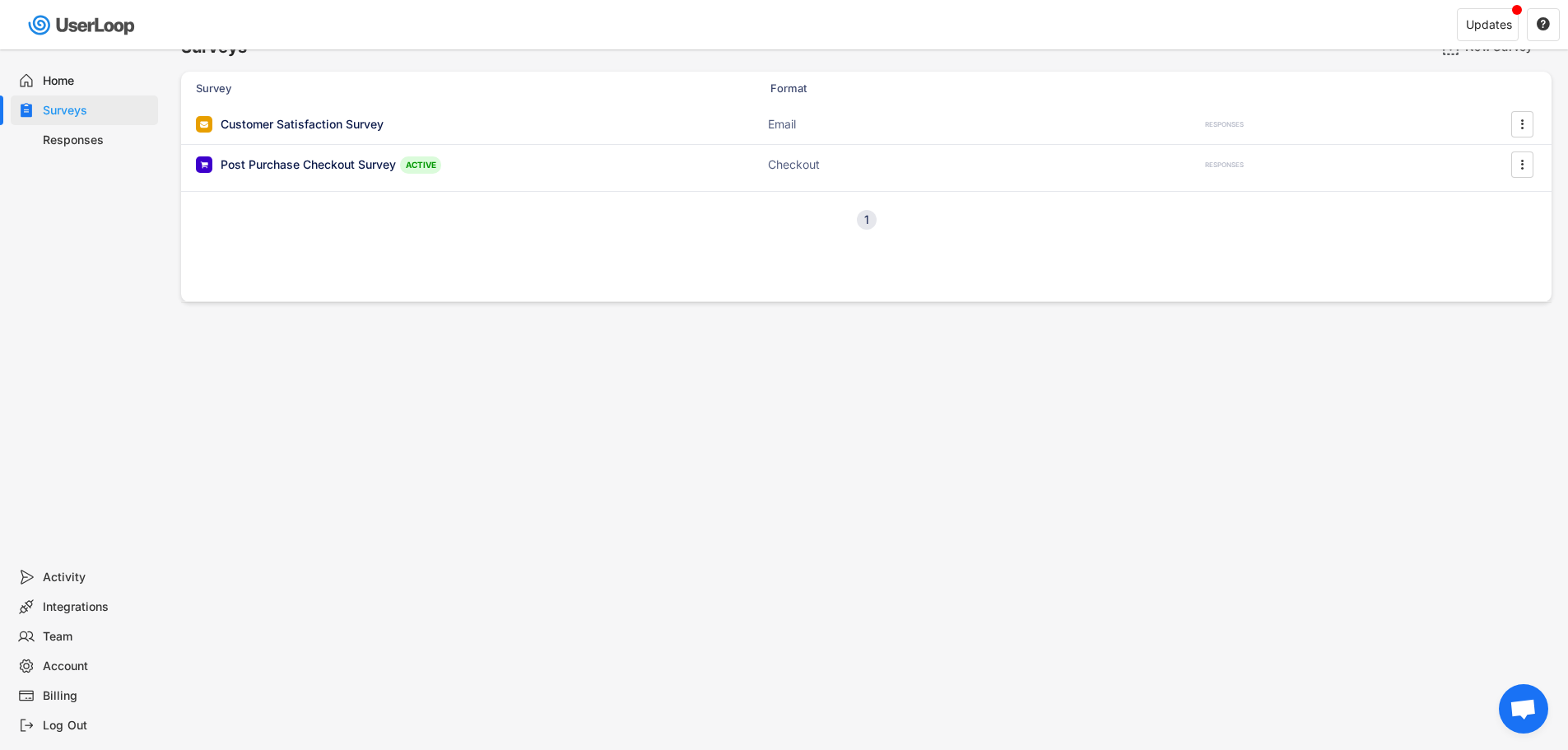 scroll, scrollTop: 0, scrollLeft: 0, axis: both 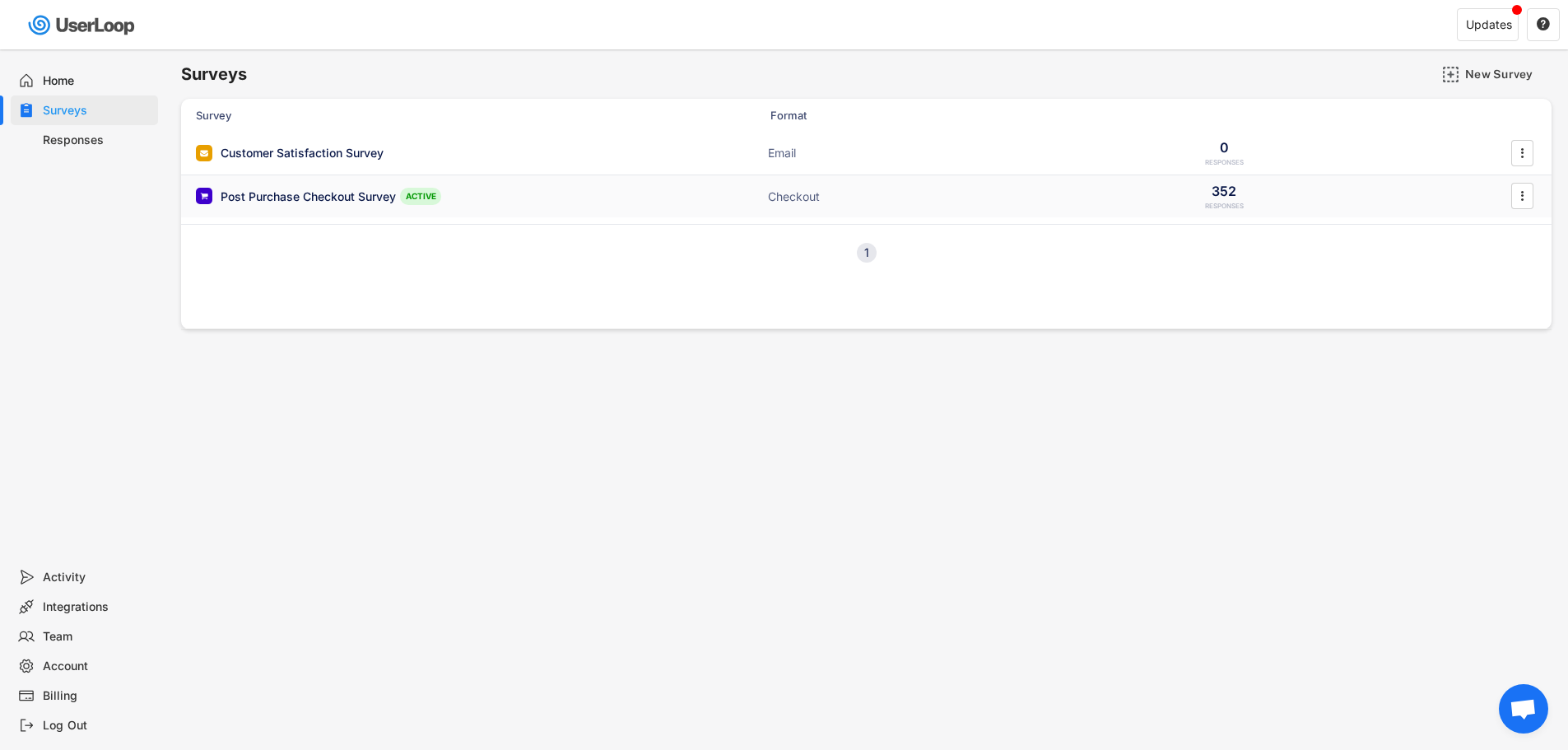 click on "Post Purchase Checkout Survey ACTIVE Checkout 352 RESPONSES
" at bounding box center (866, 197) 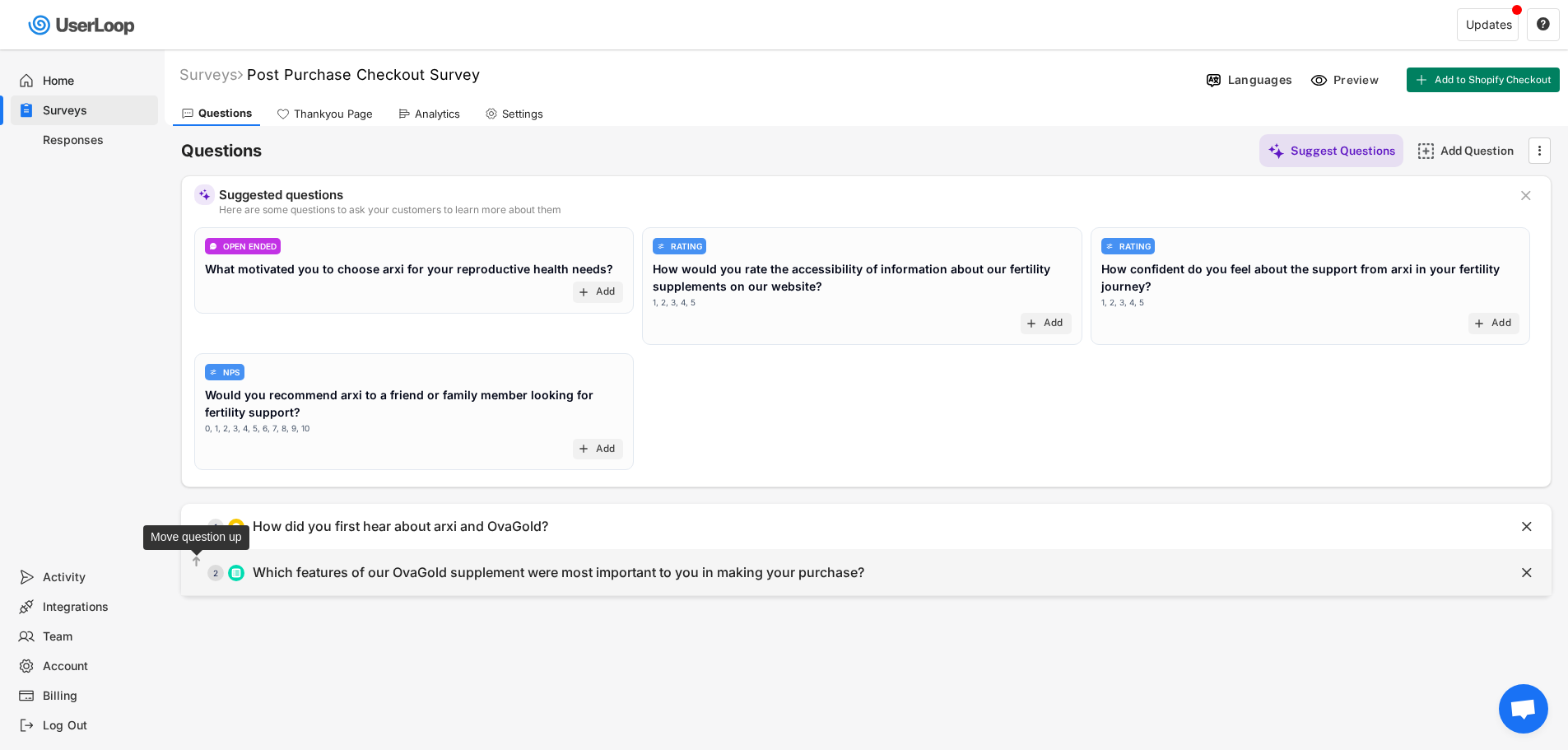 click on "" 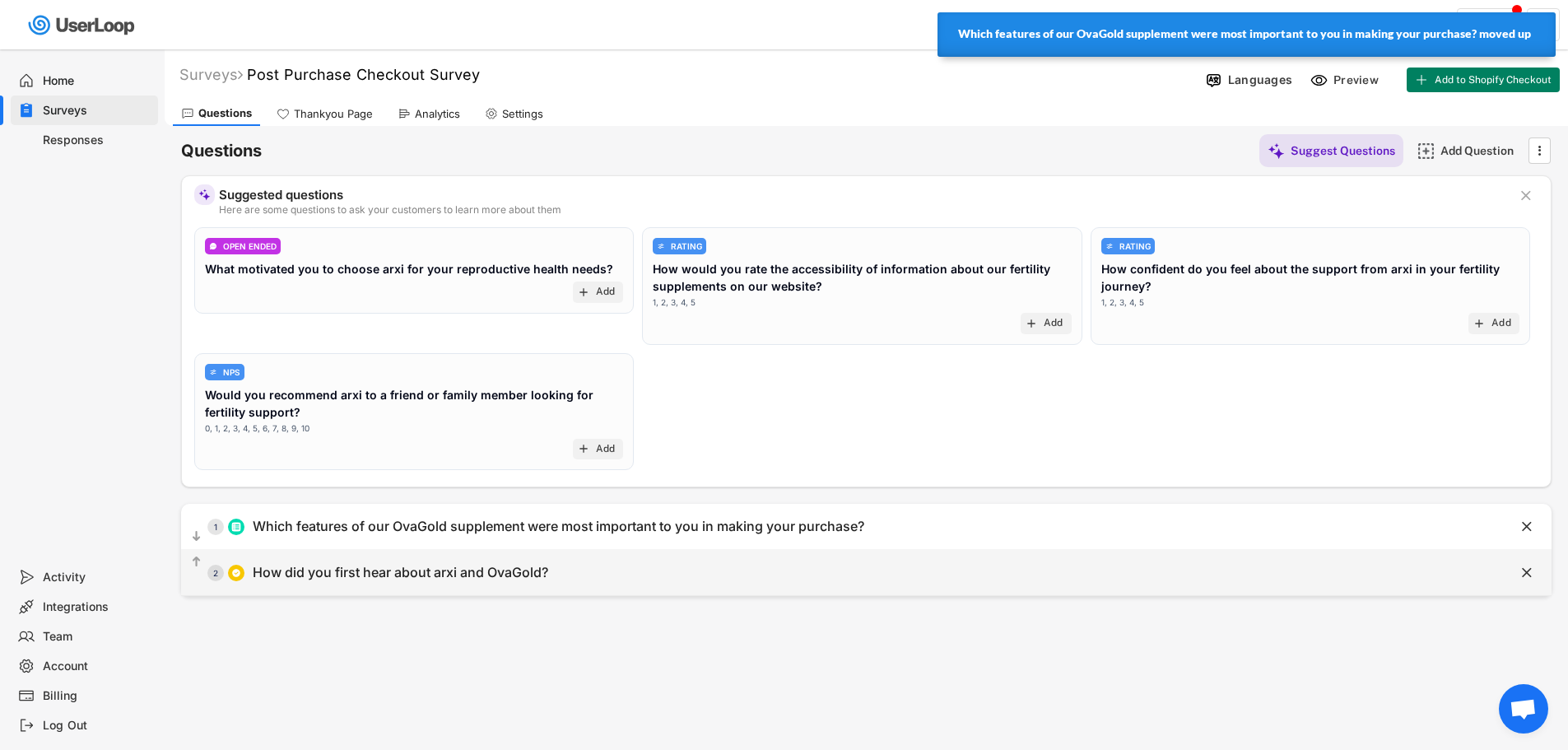 click on "How did you first hear about arxi and OvaGold?" at bounding box center [400, 572] 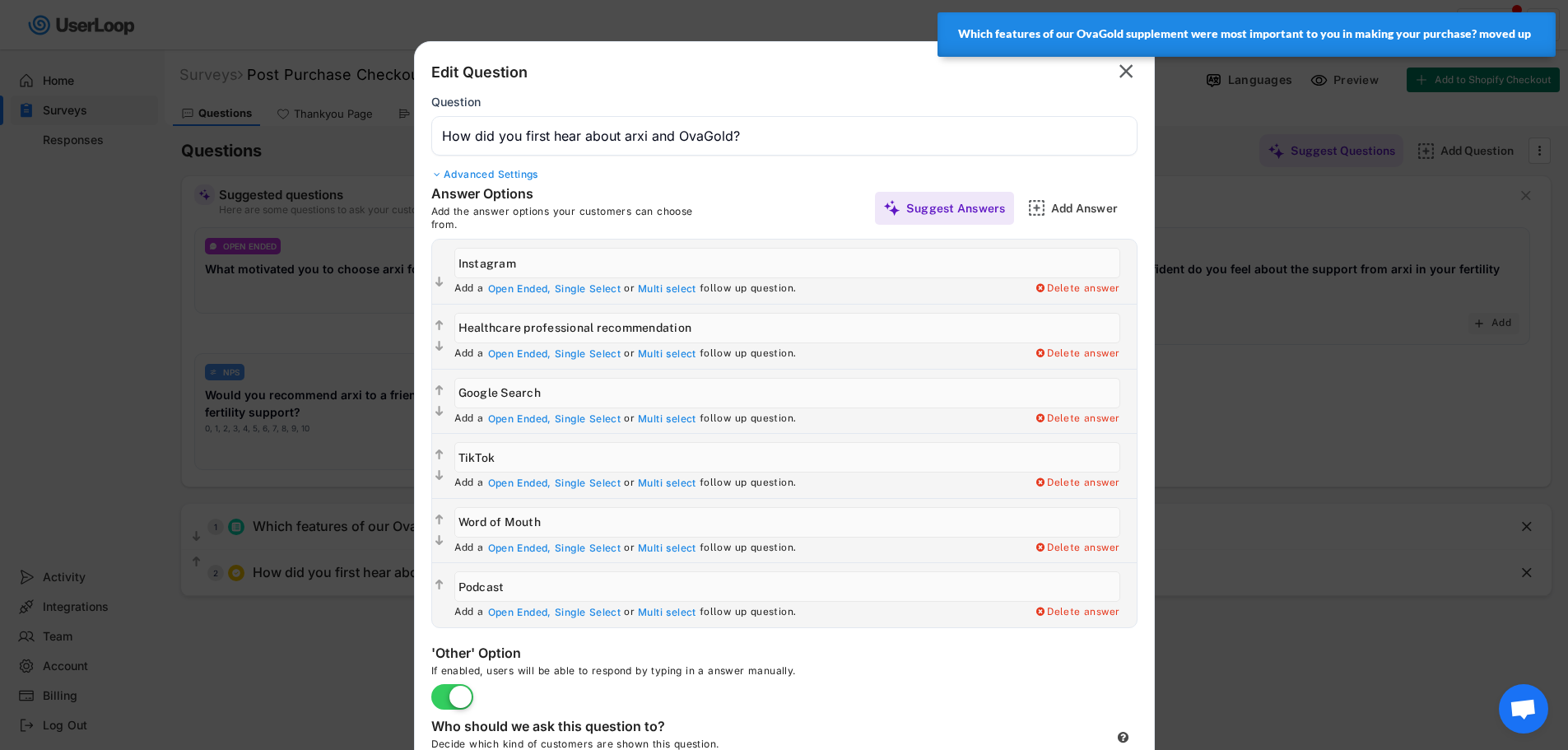 click at bounding box center (784, 375) 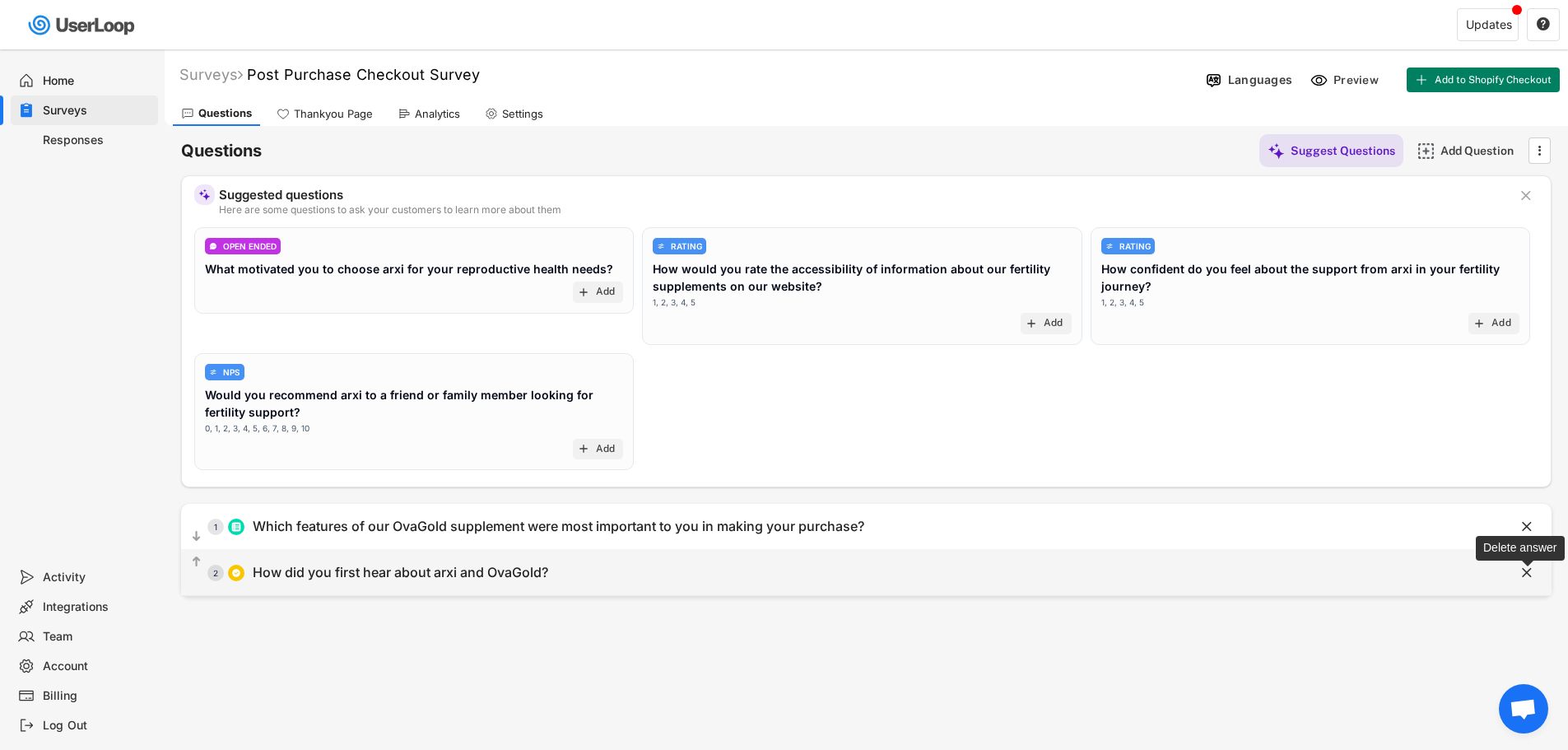 click on "" 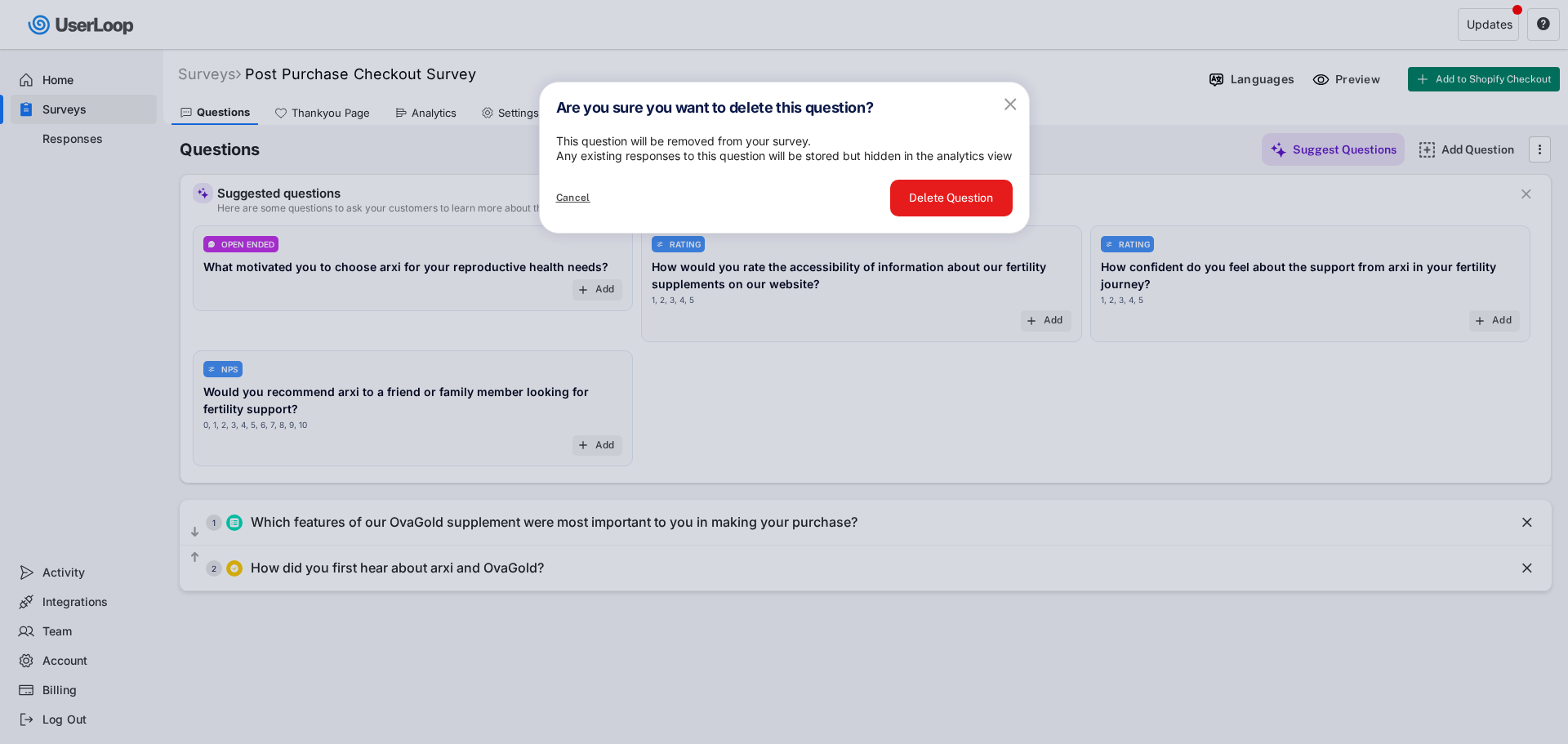 click on "Cancel" at bounding box center [573, 198] 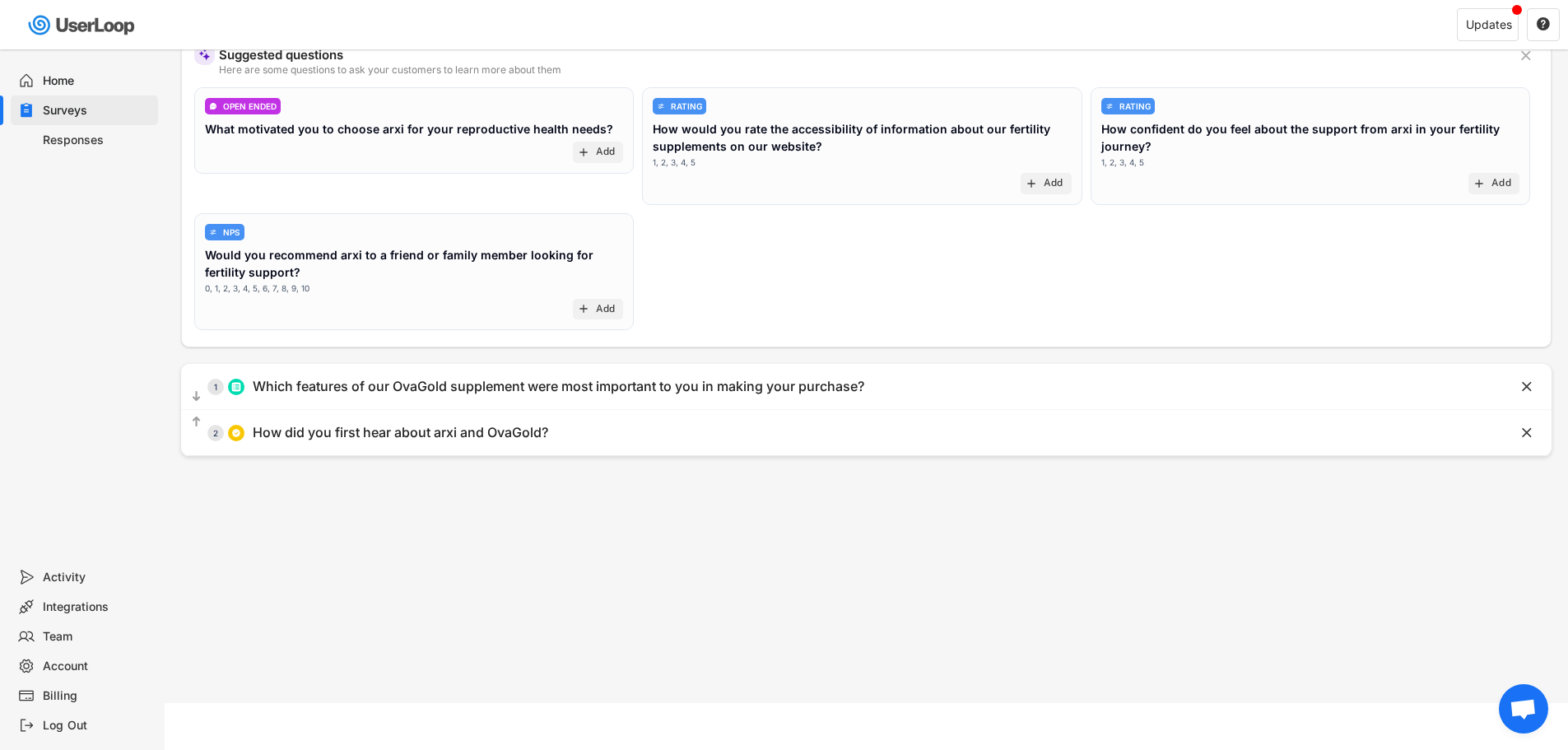 scroll, scrollTop: 142, scrollLeft: 0, axis: vertical 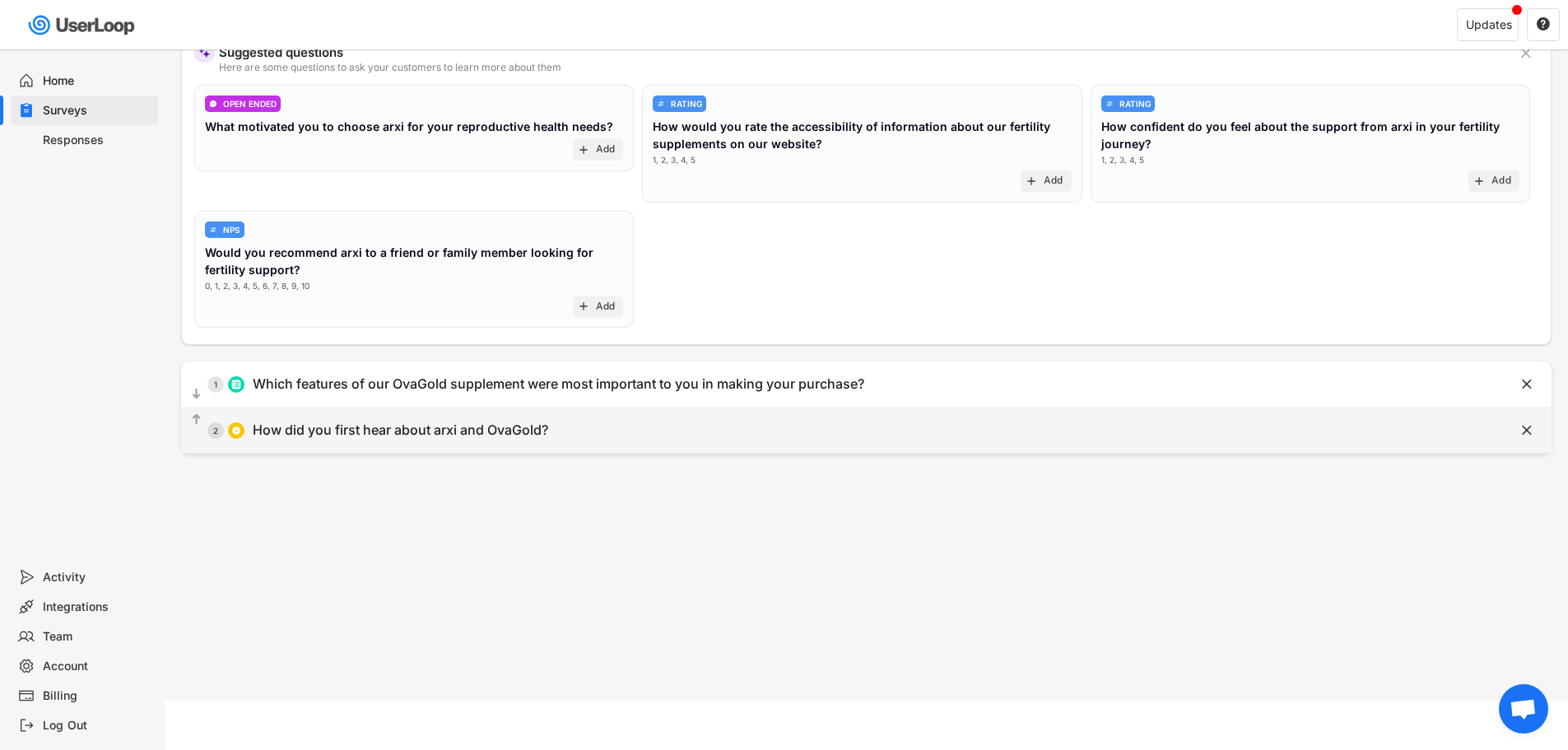 click on "How did you first hear about arxi and OvaGold?" at bounding box center [400, 430] 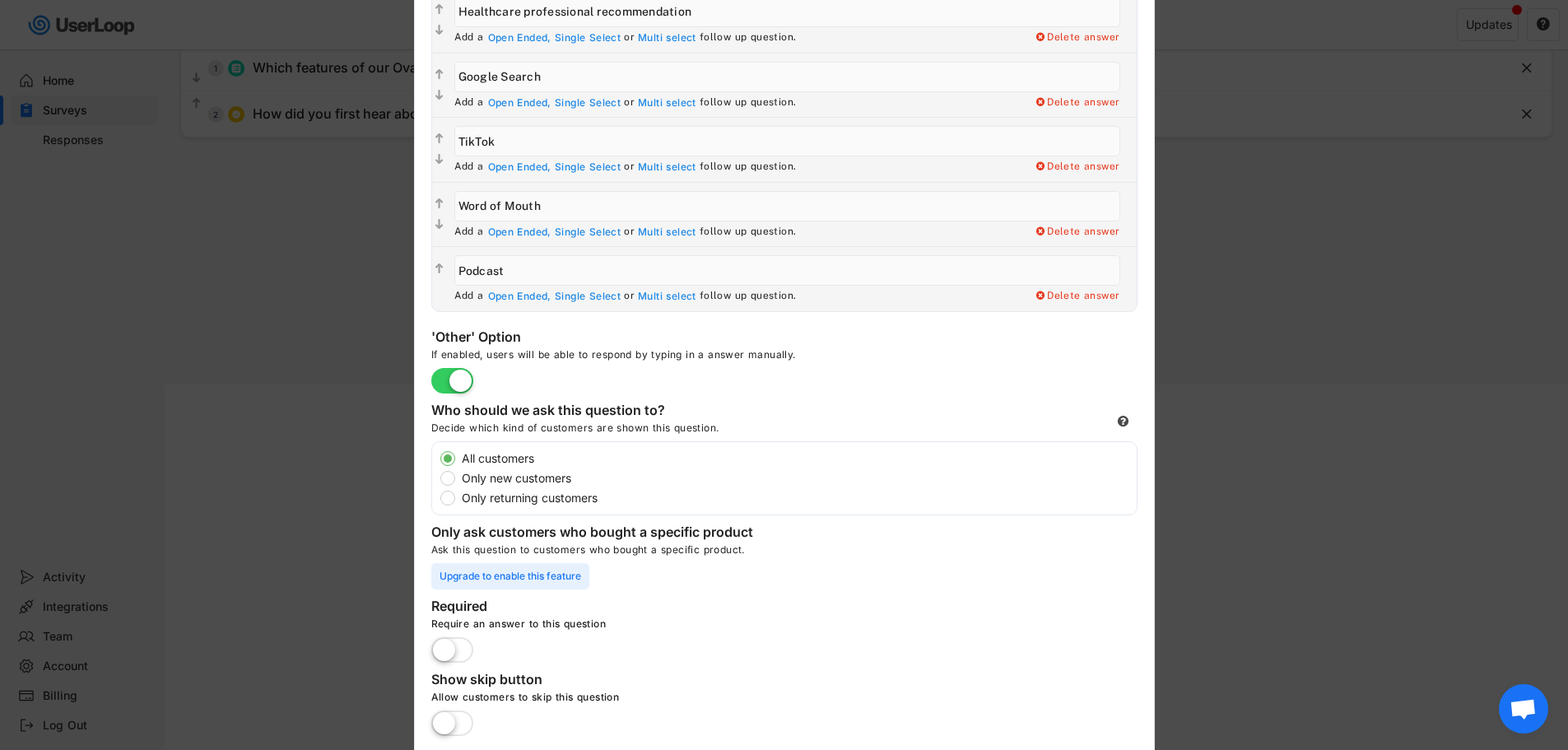 scroll, scrollTop: 512, scrollLeft: 0, axis: vertical 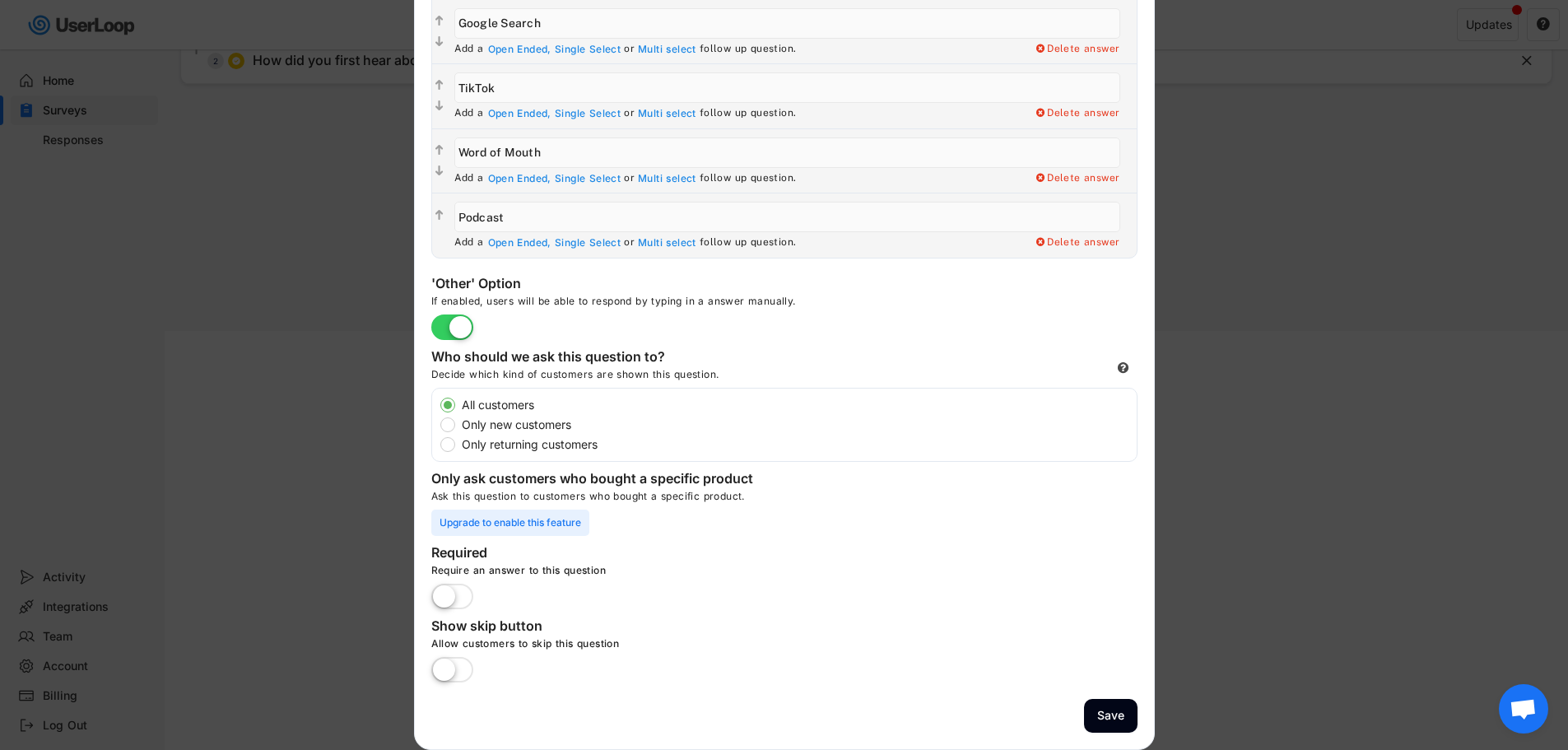 click on "Only new customers" at bounding box center [797, 425] 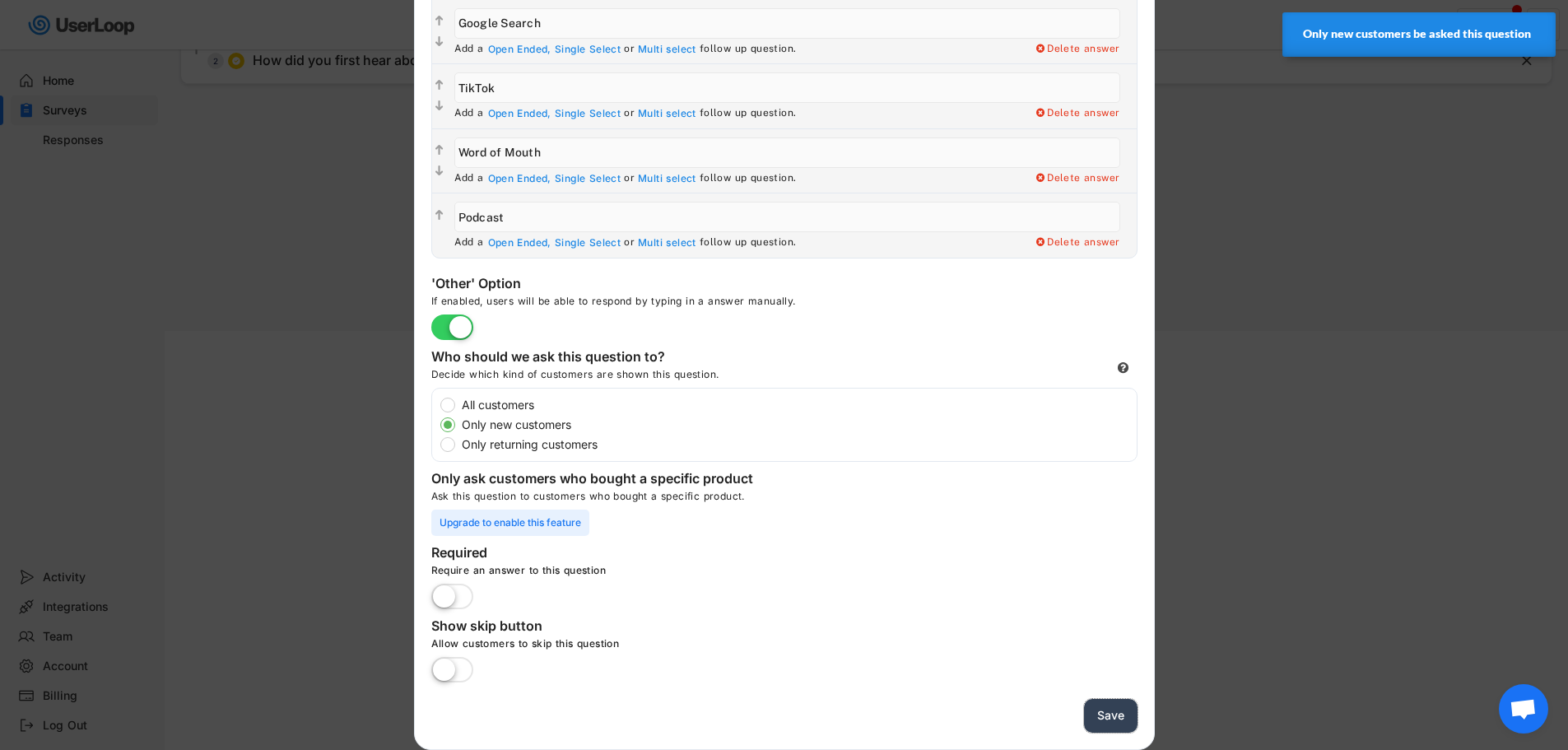 click on "Save" at bounding box center [1110, 715] 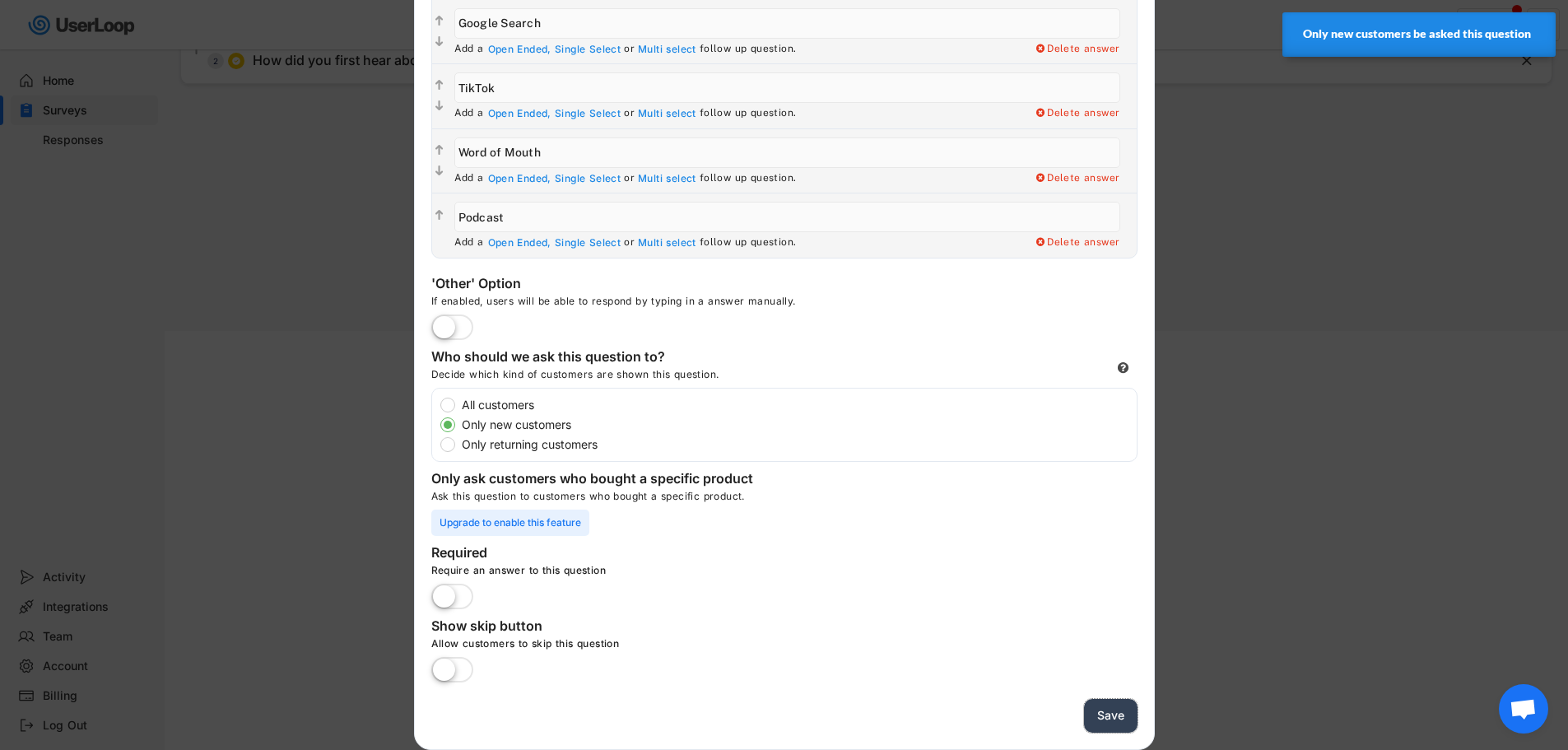type 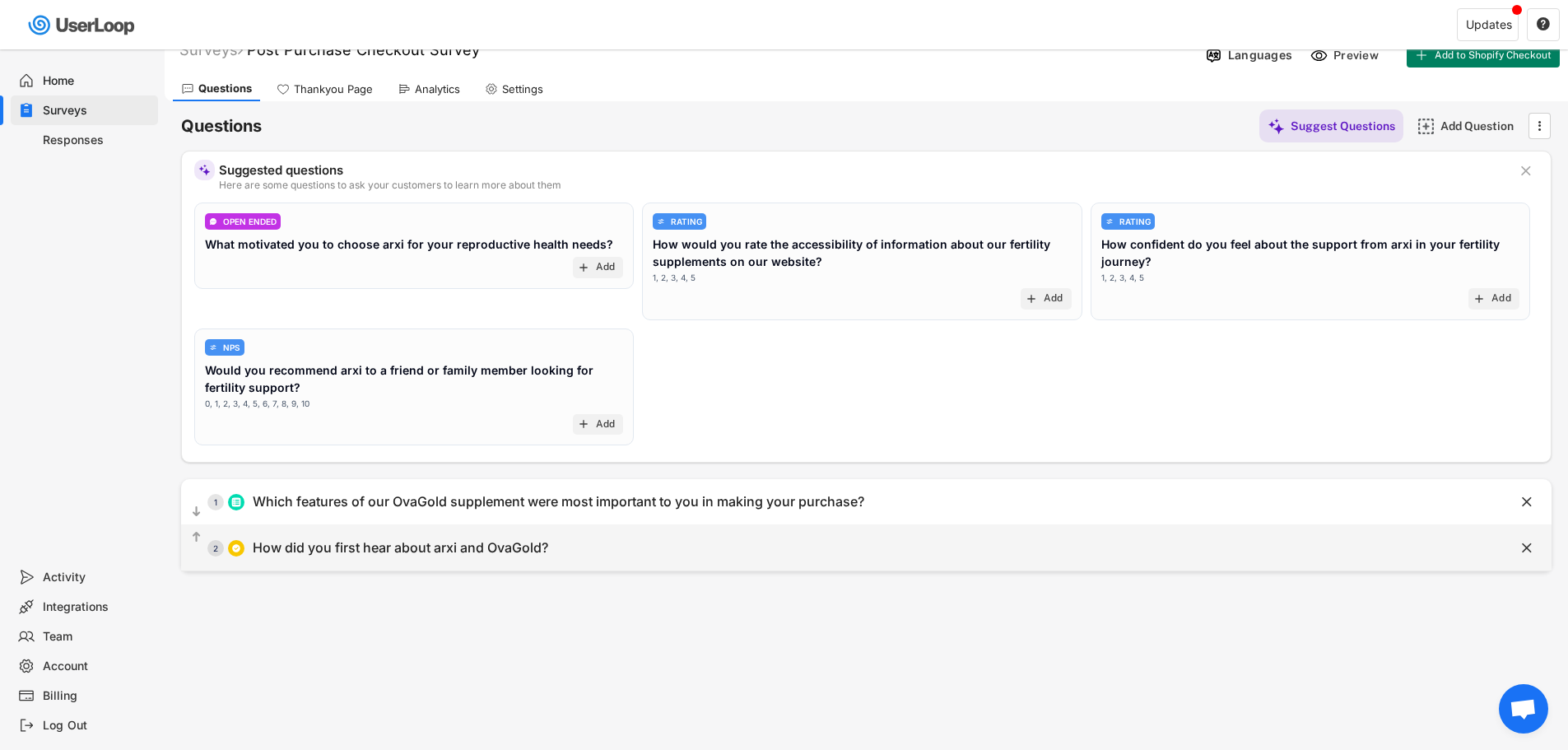 scroll, scrollTop: 0, scrollLeft: 0, axis: both 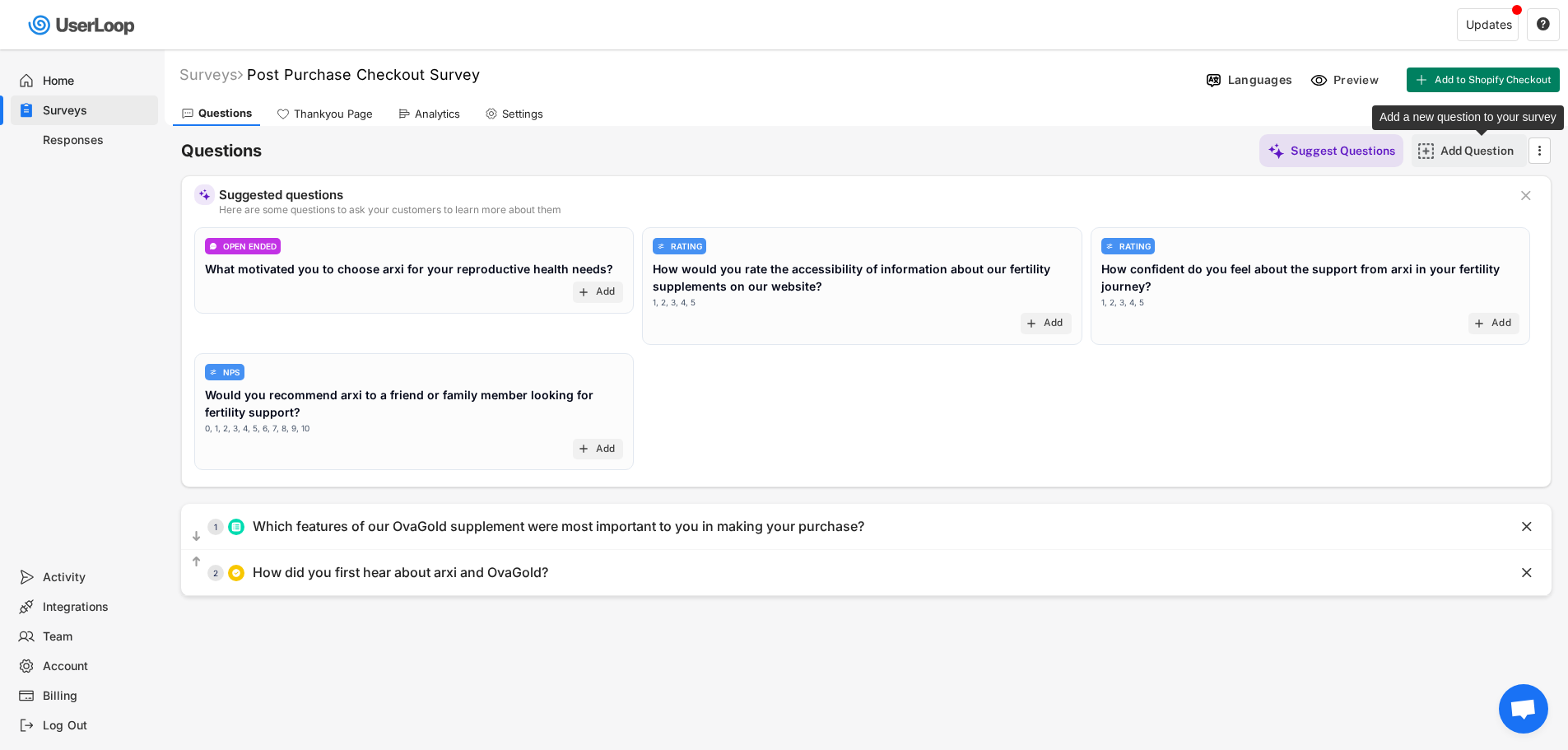click on "Add Question" at bounding box center (1482, 151) 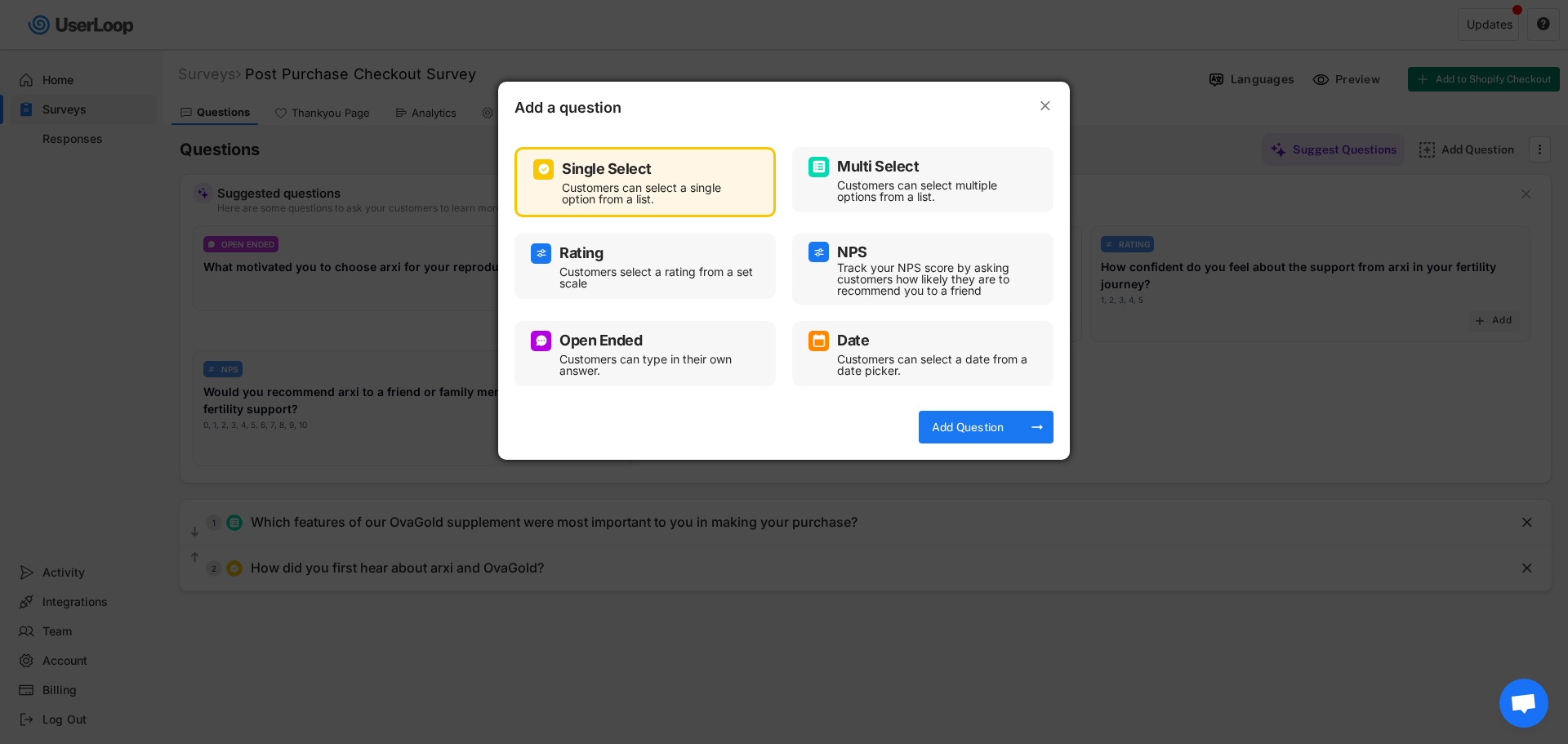 click on "Multi Select" at bounding box center (878, 167) 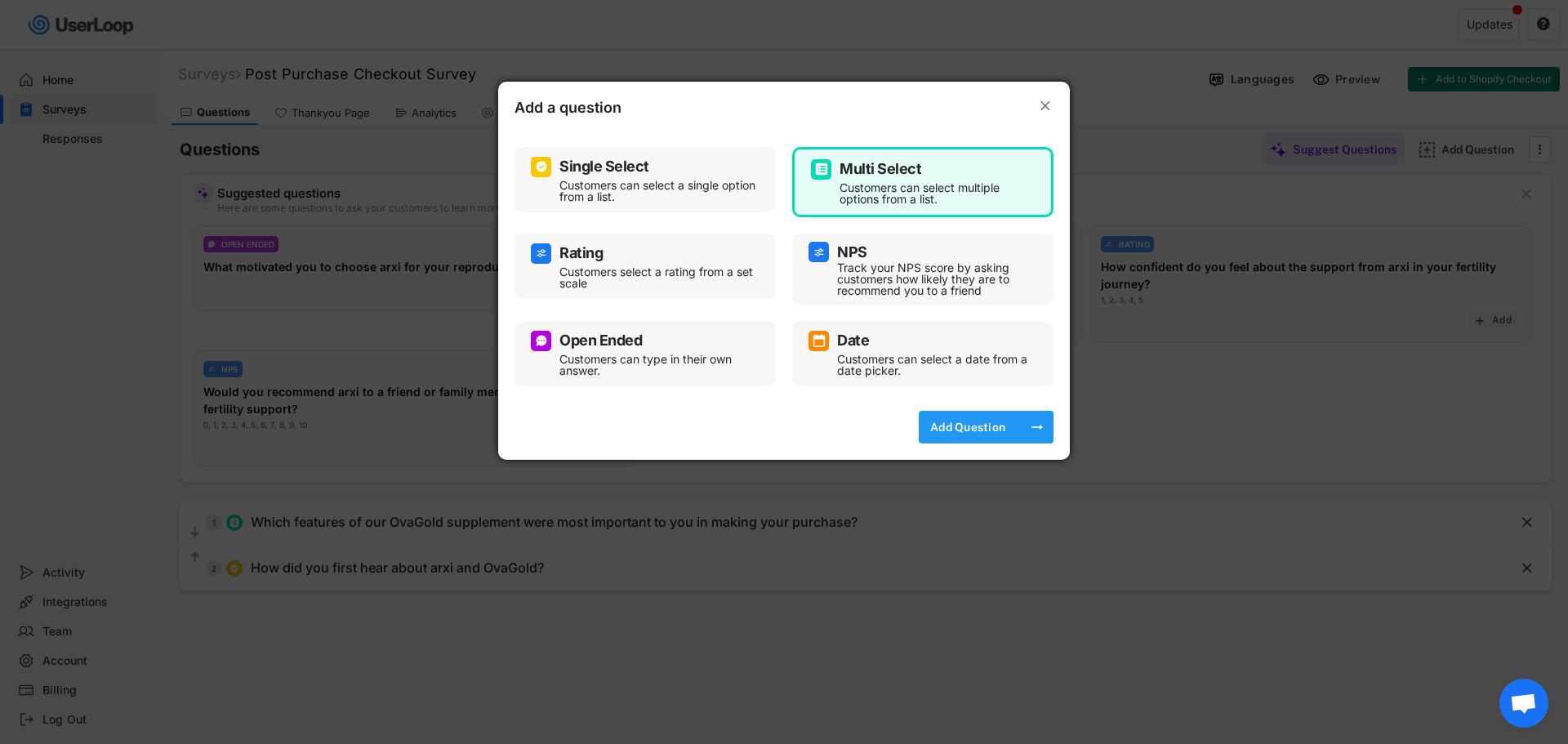 click on "Add Question" at bounding box center (968, 427) 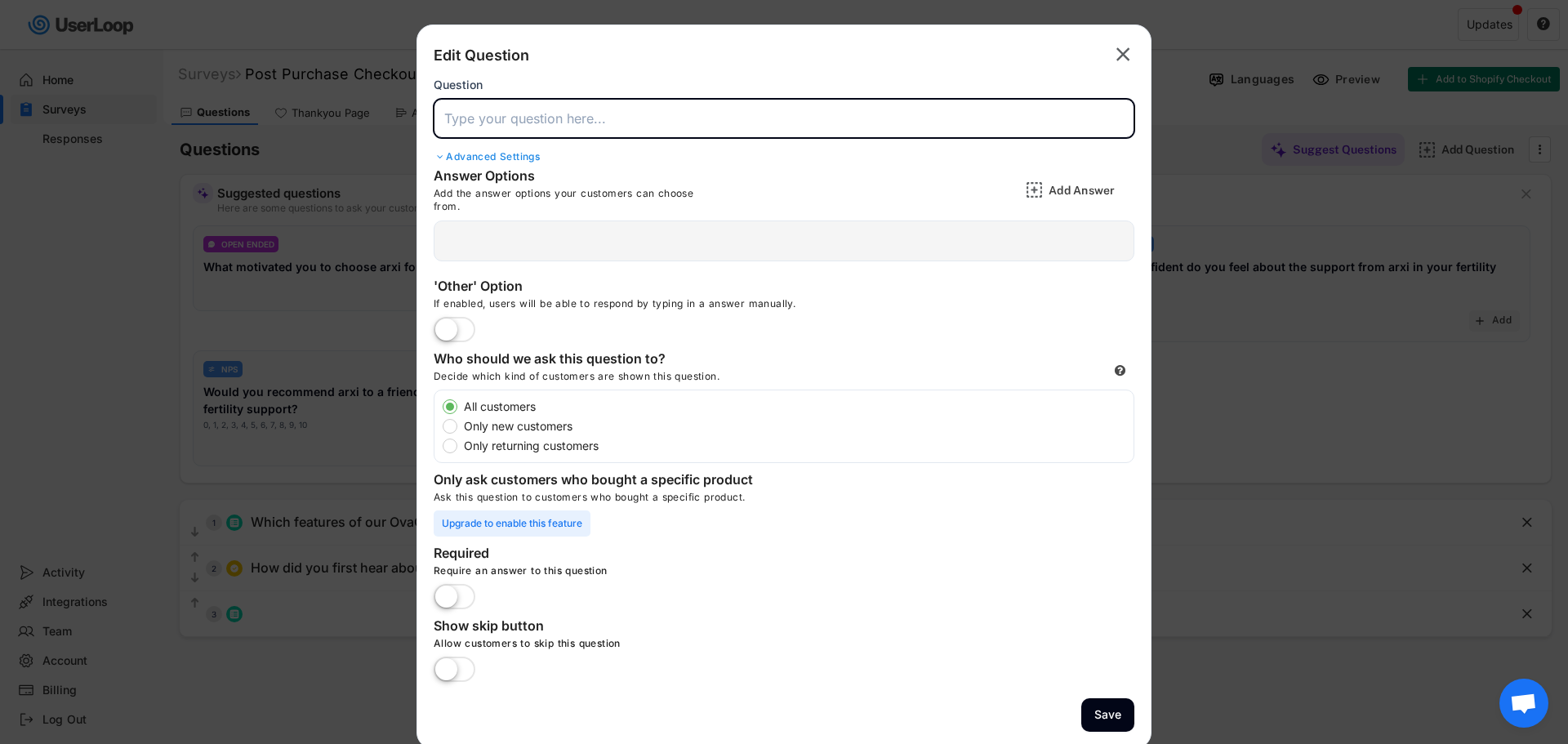 click at bounding box center [784, 118] 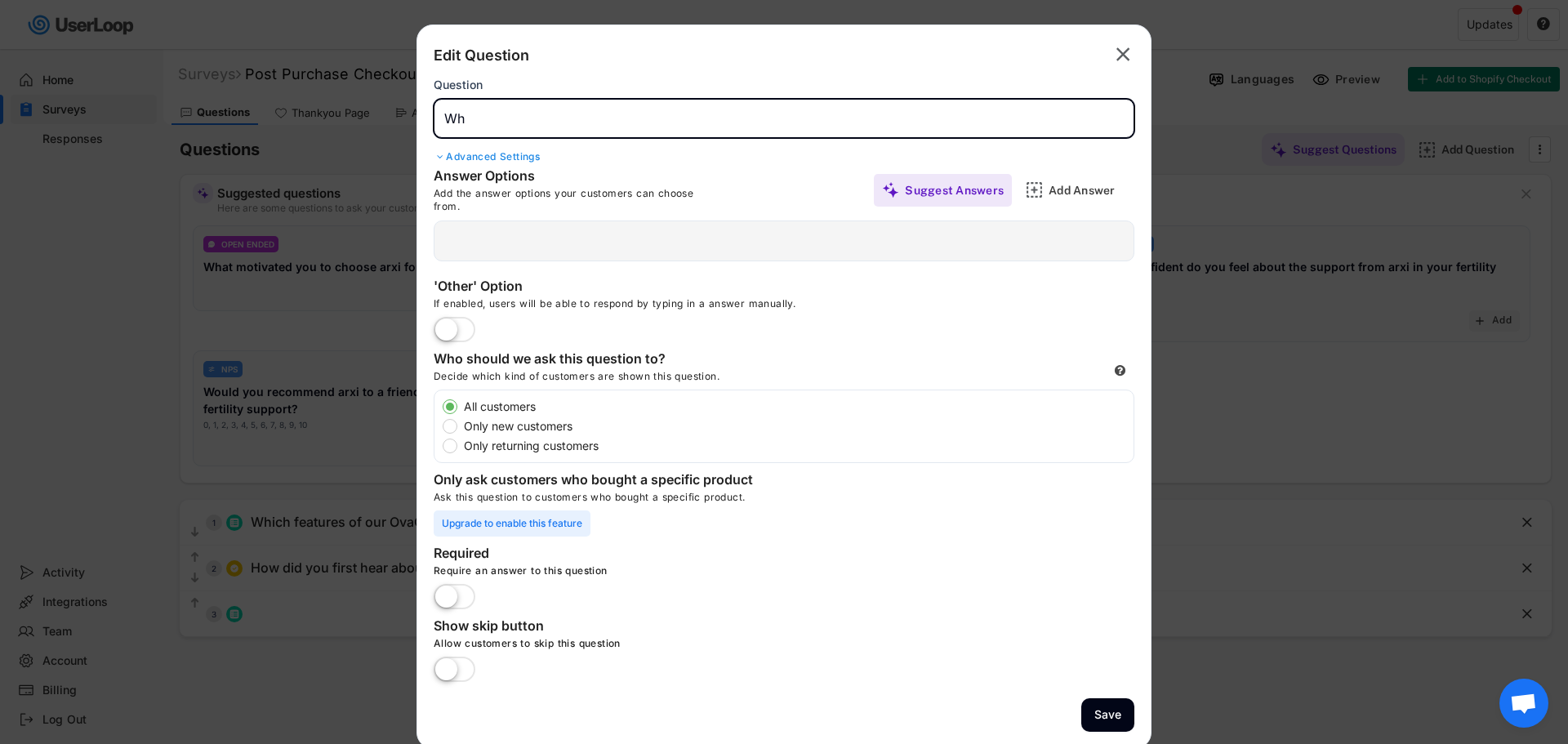 type on "W" 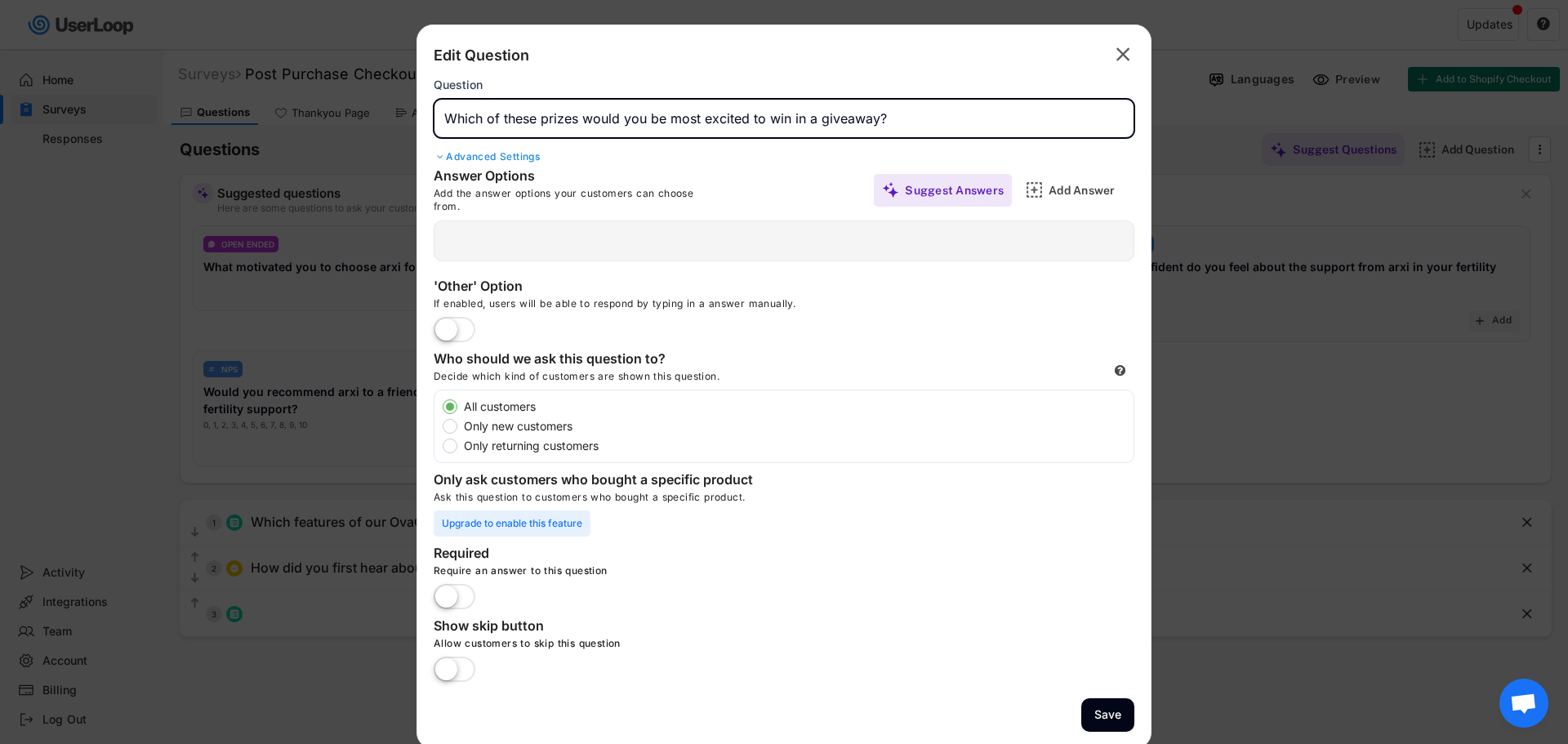 type on "Which of these prizes would you be most excited to win in a giveaway?" 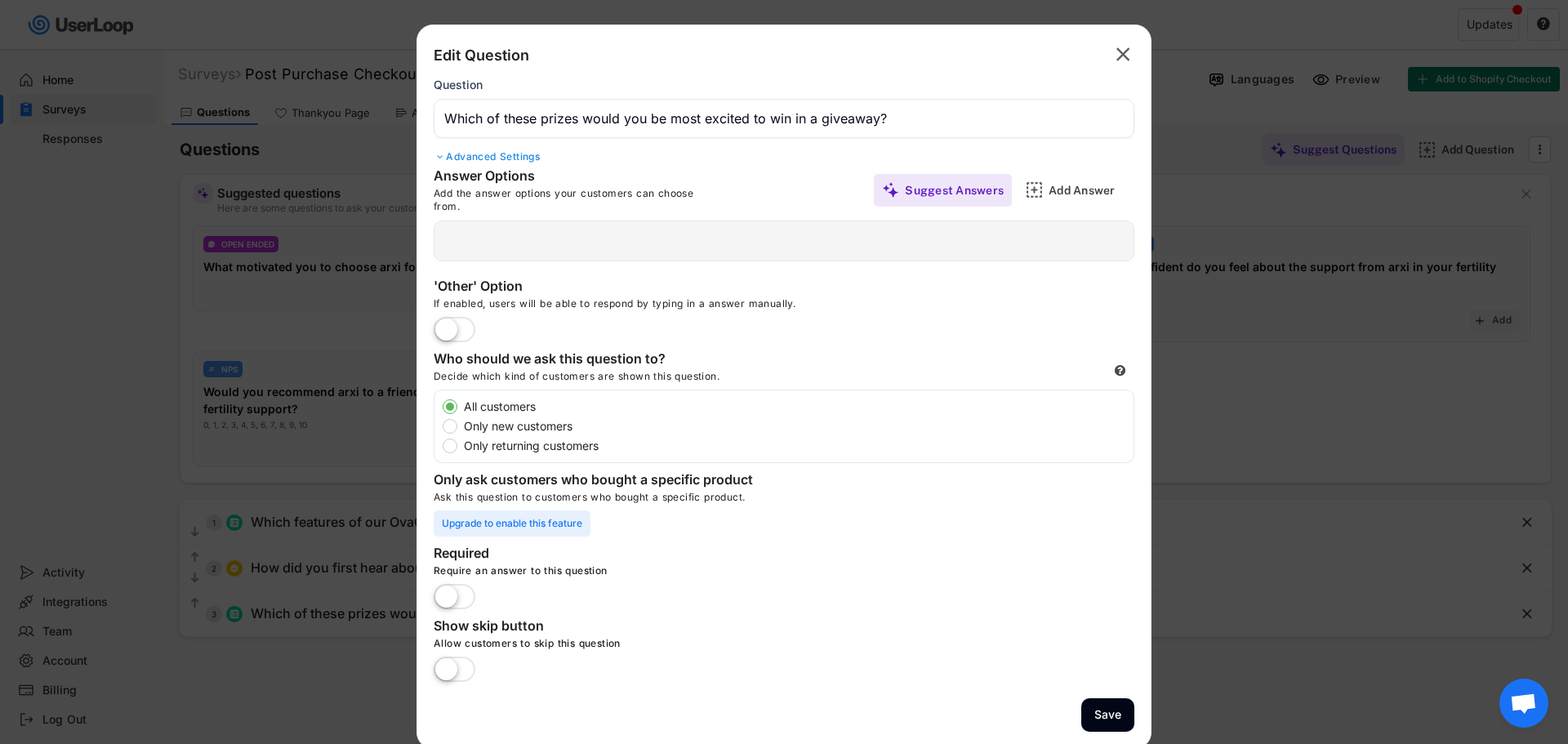 click at bounding box center [454, 670] 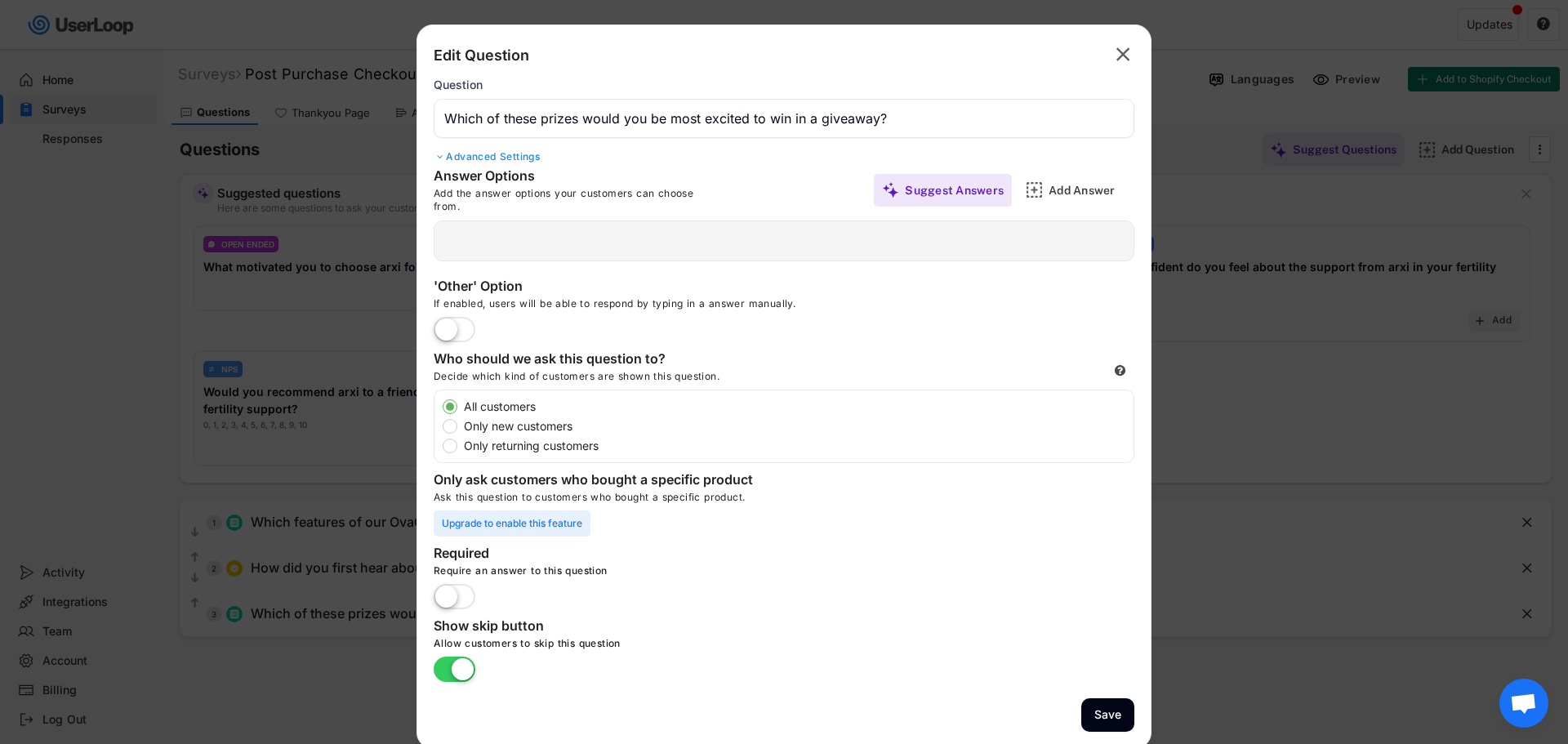 click on "Only returning customers" at bounding box center [796, 446] 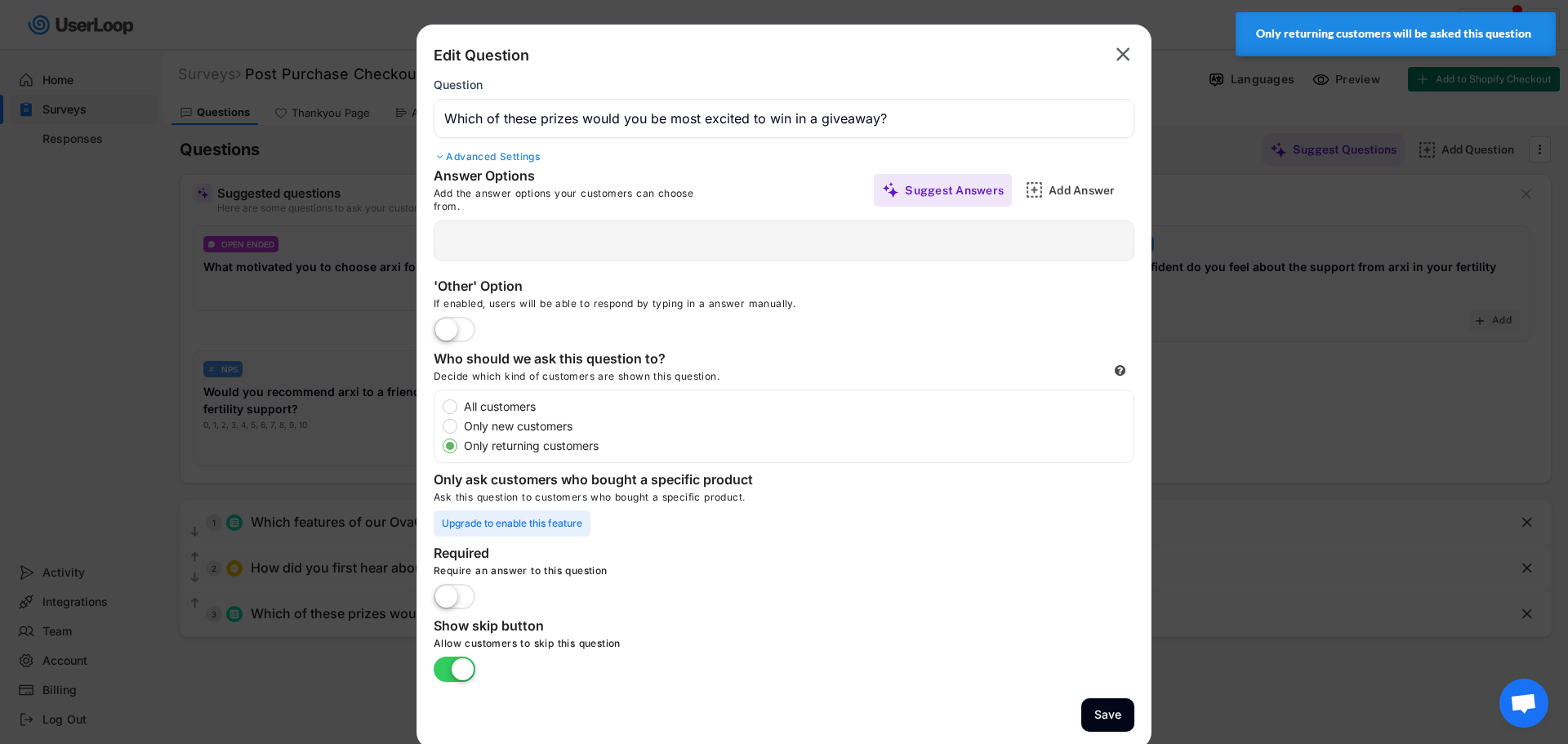 click on "Only new customers" at bounding box center (796, 426) 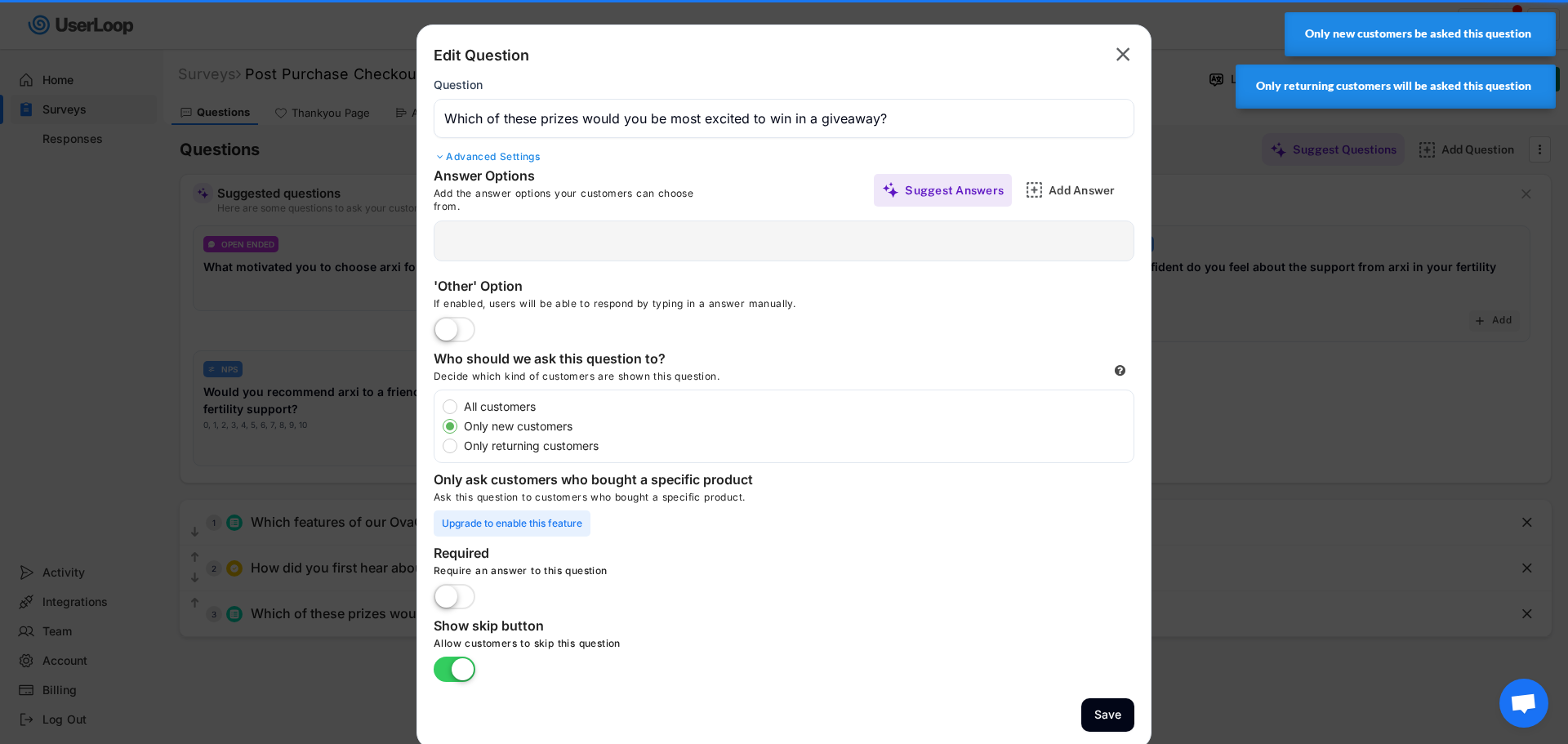 click on "All customers" at bounding box center (796, 407) 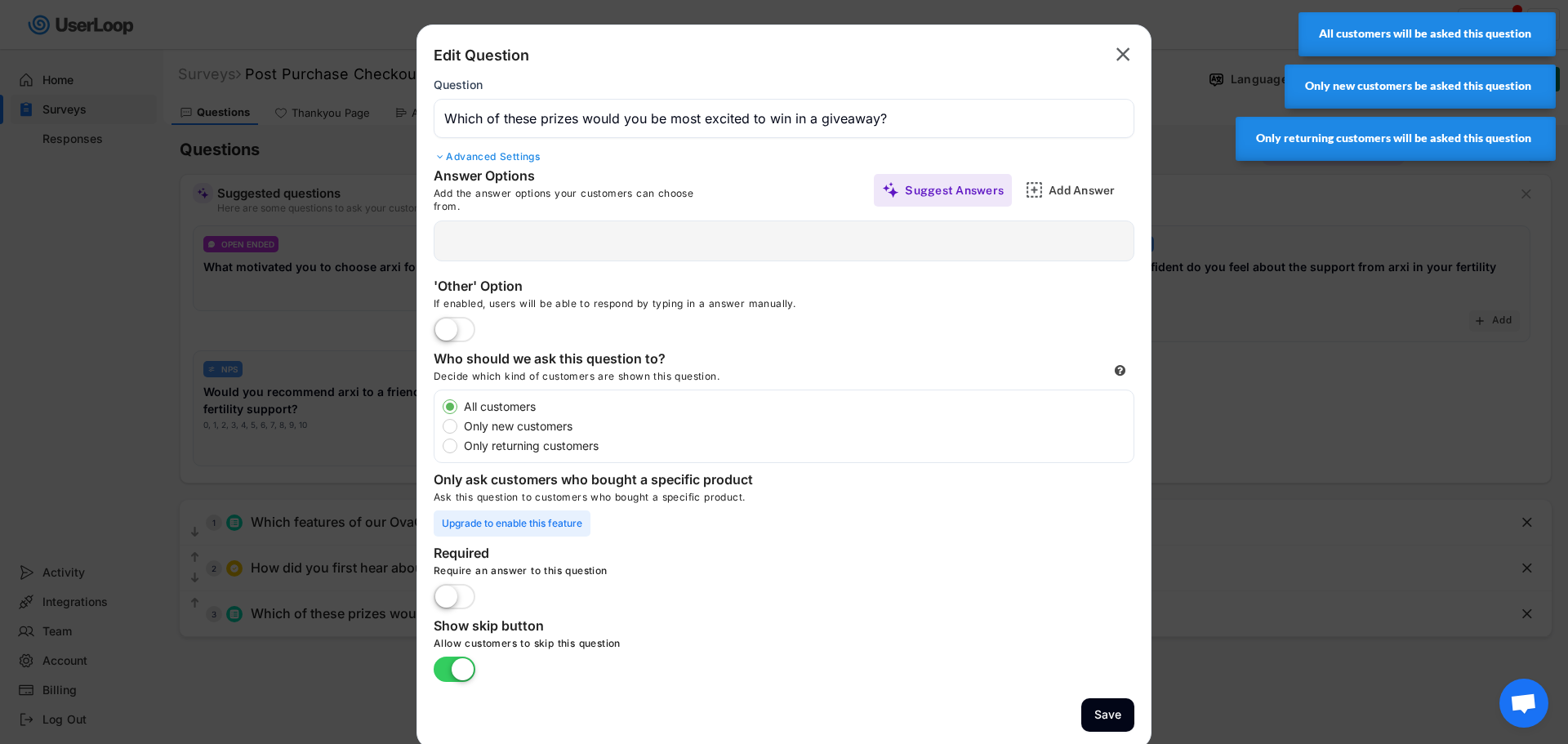 click at bounding box center (784, 241) 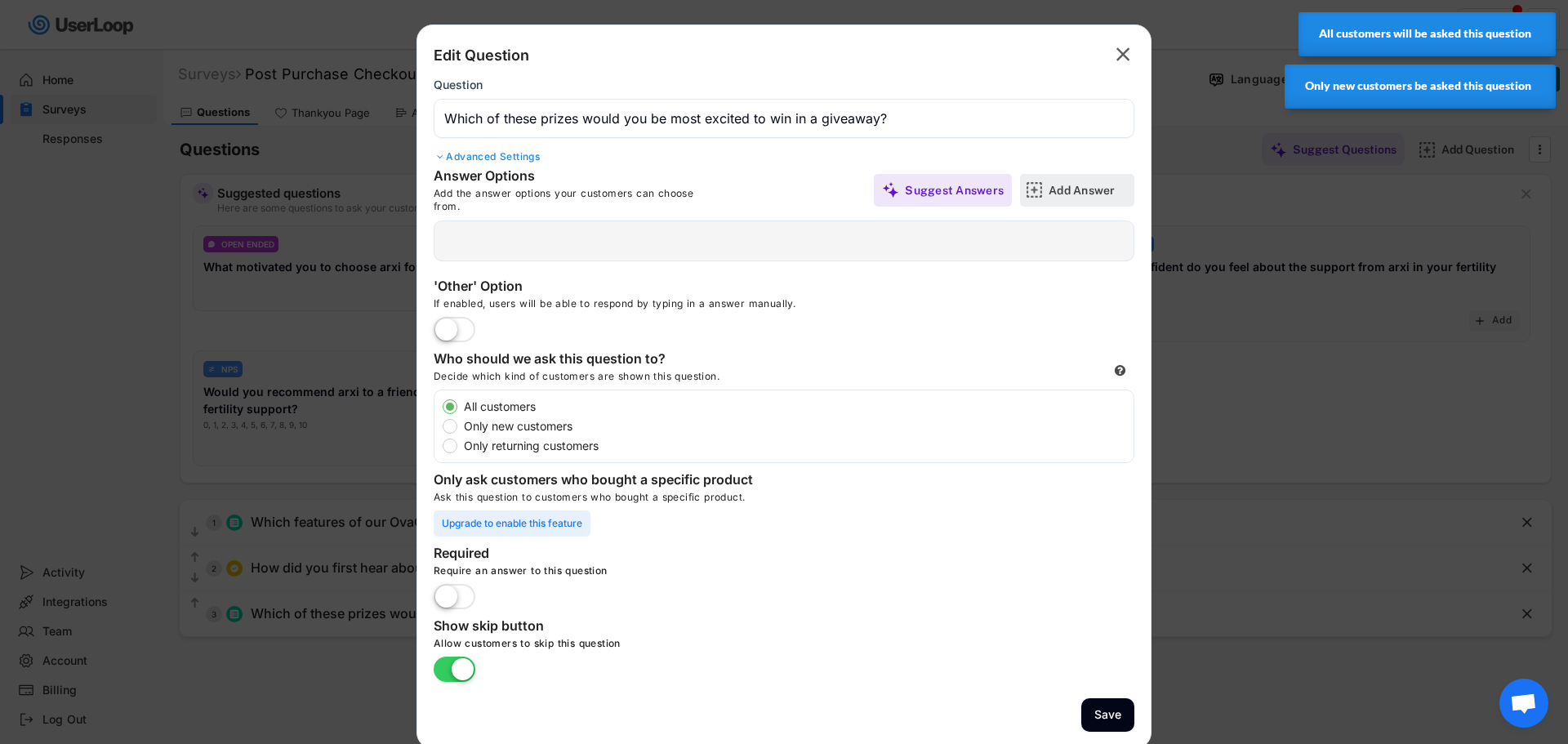 click on "Add Answer" at bounding box center [1089, 190] 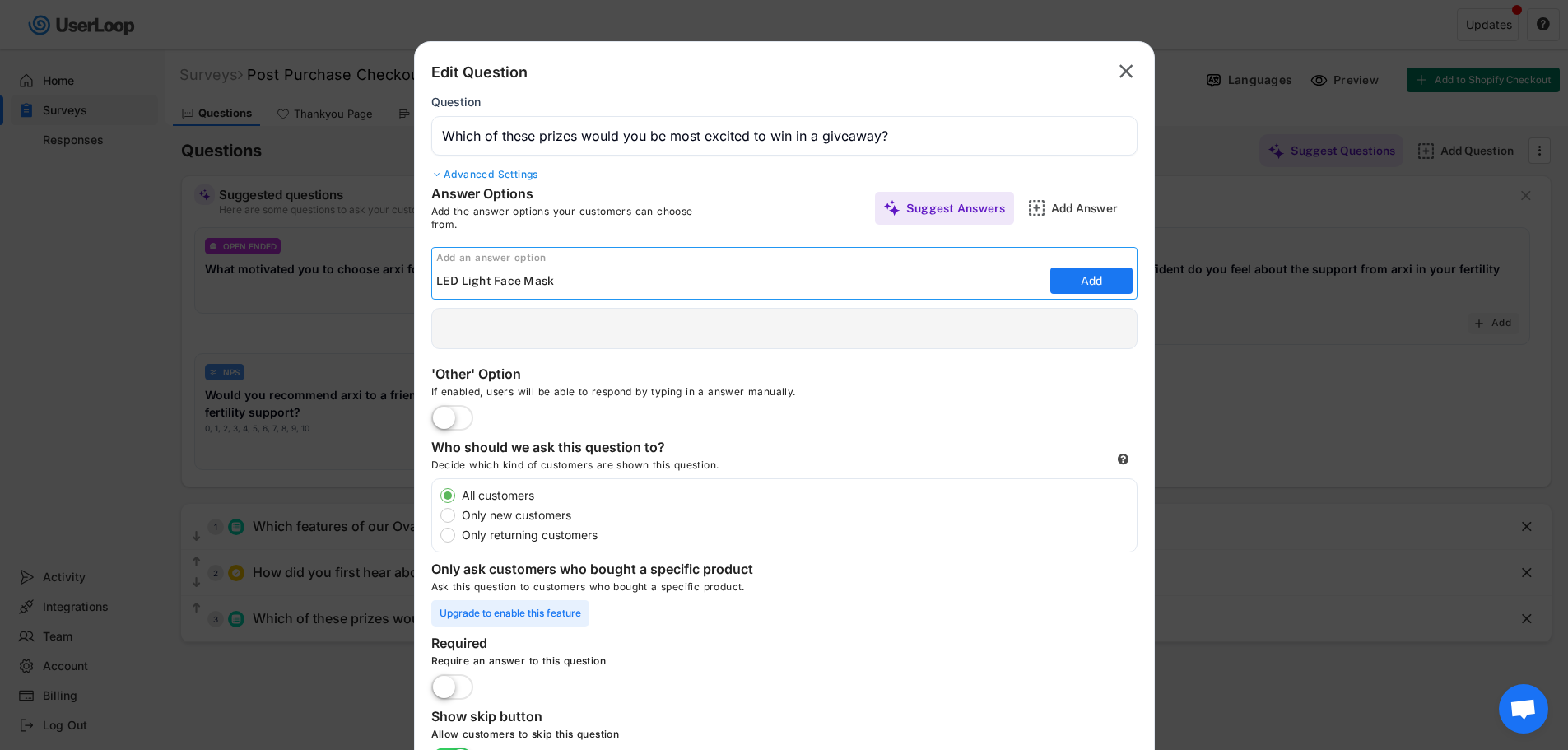 type on "LED Light Face Mask" 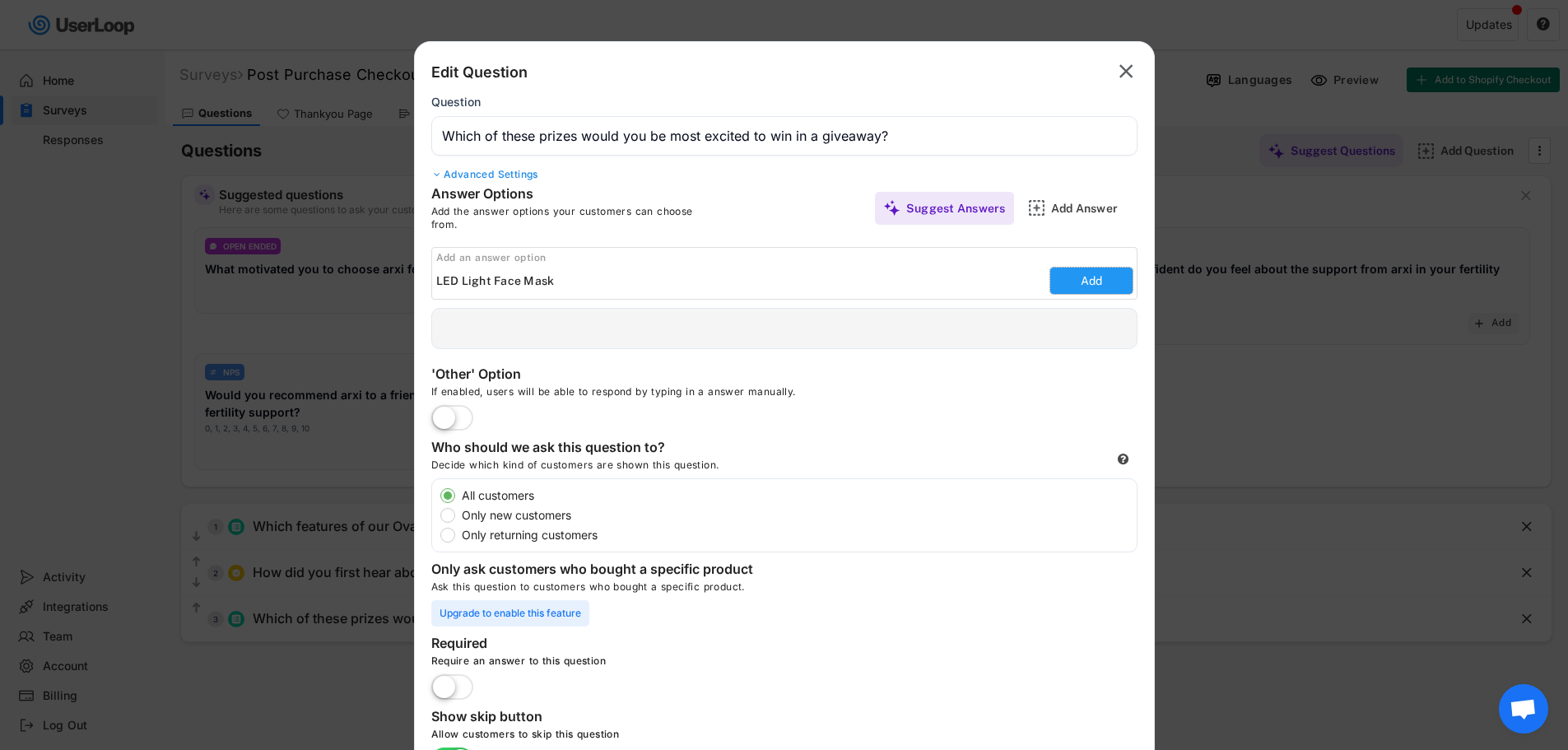 click on "Add" at bounding box center (1091, 281) 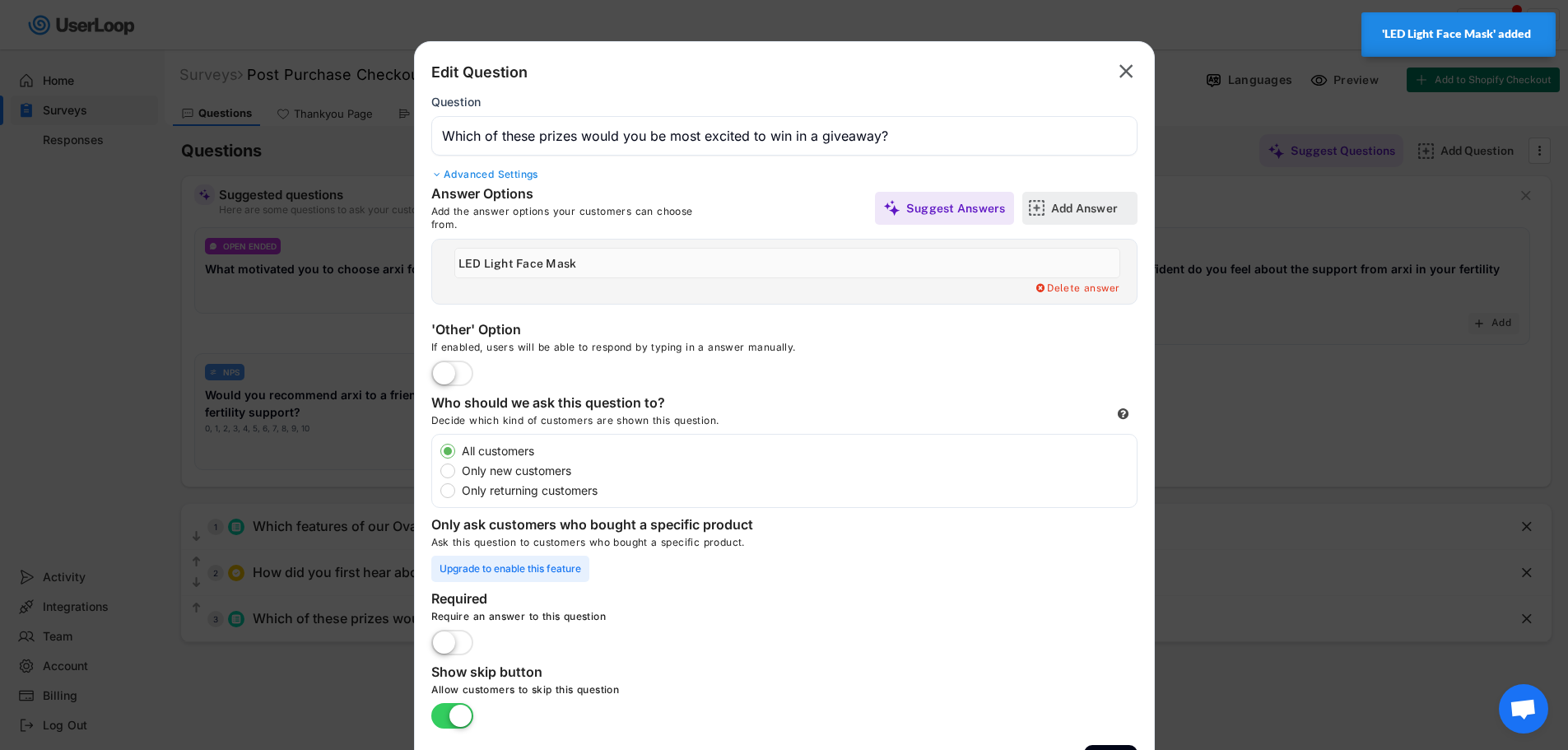 click on "Add Answer" at bounding box center [1092, 208] 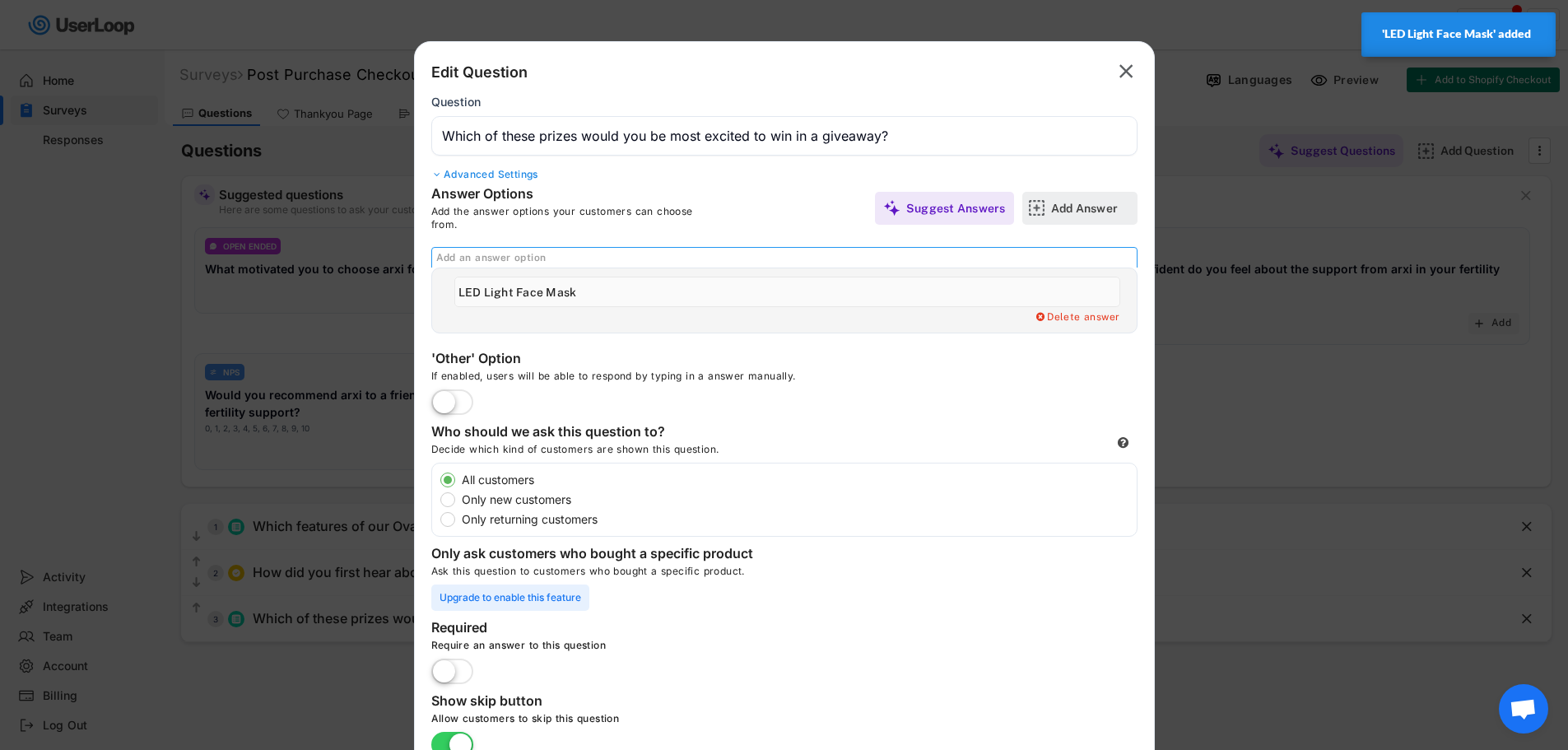 scroll, scrollTop: 0, scrollLeft: 0, axis: both 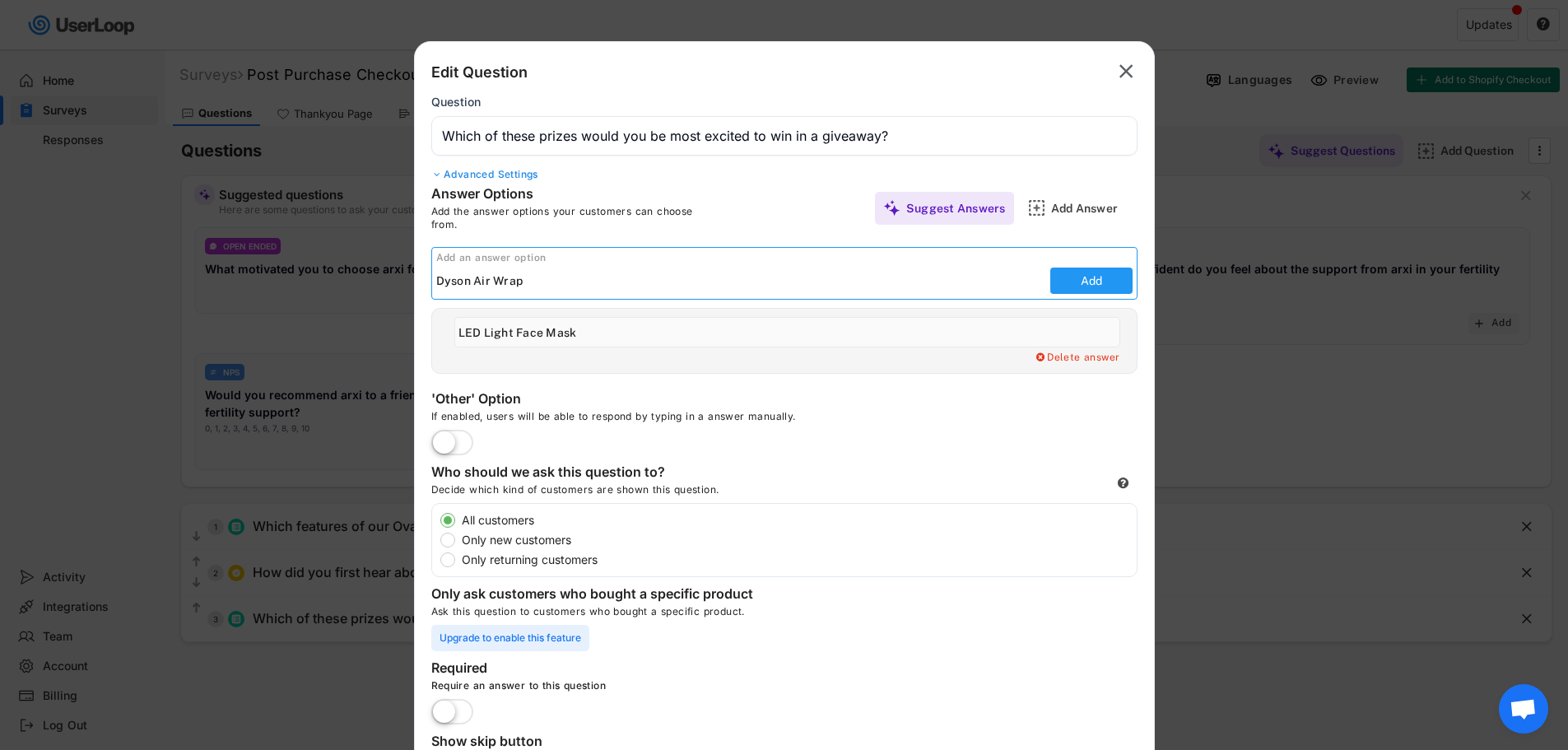 type on "Dyson Air Wrap" 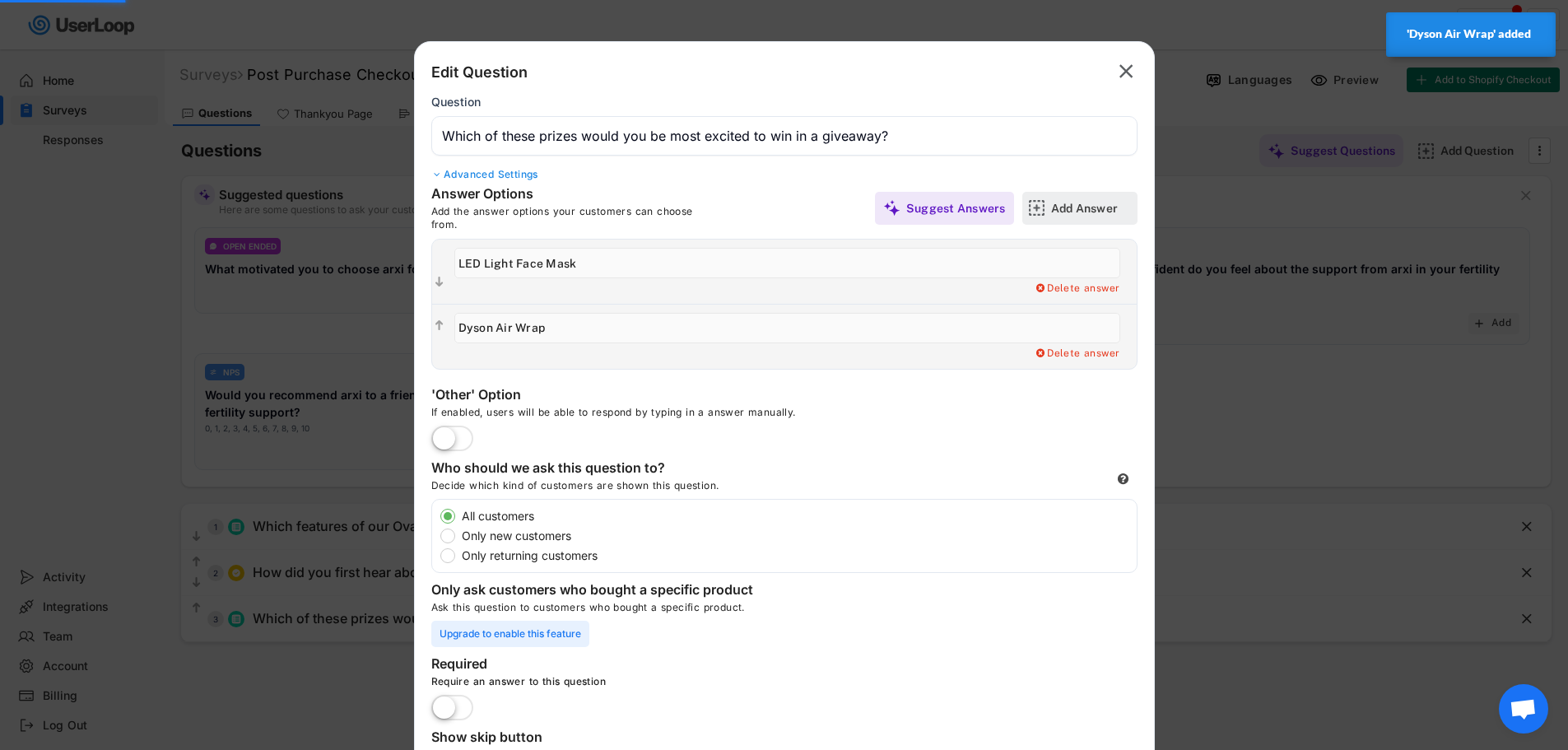 click on "Add Answer" at bounding box center [1092, 208] 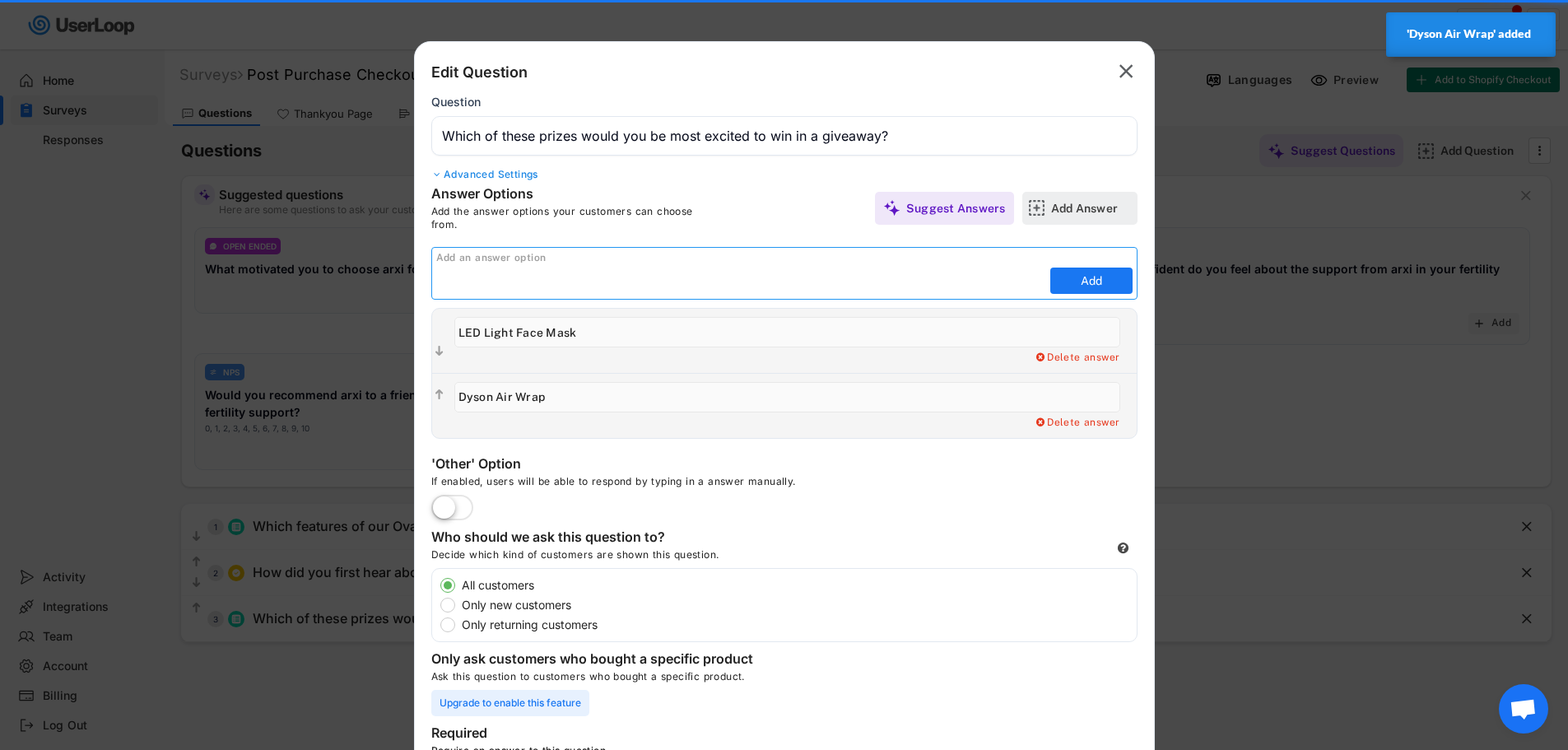 scroll, scrollTop: 0, scrollLeft: 0, axis: both 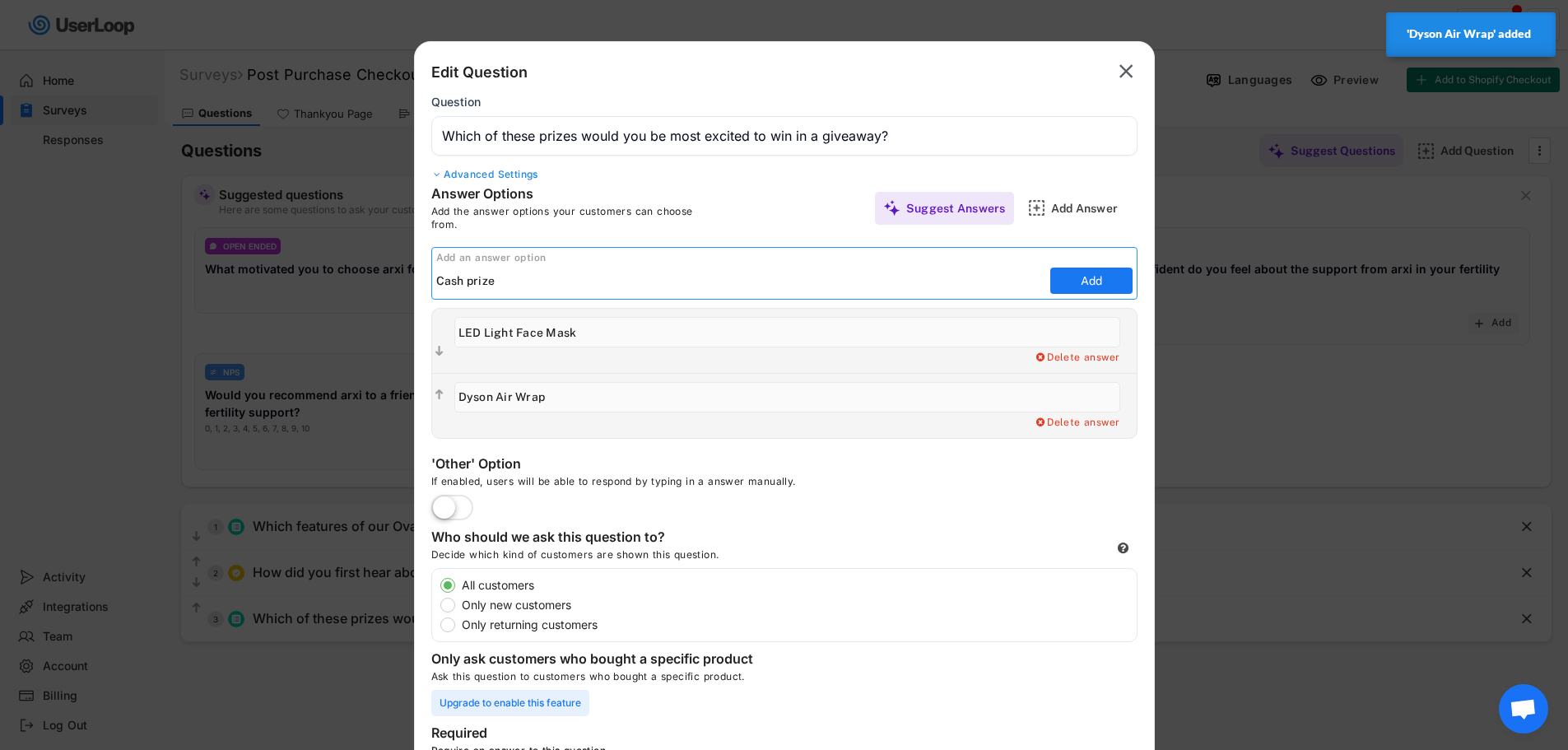 drag, startPoint x: 877, startPoint y: 270, endPoint x: 0, endPoint y: 182, distance: 881.404 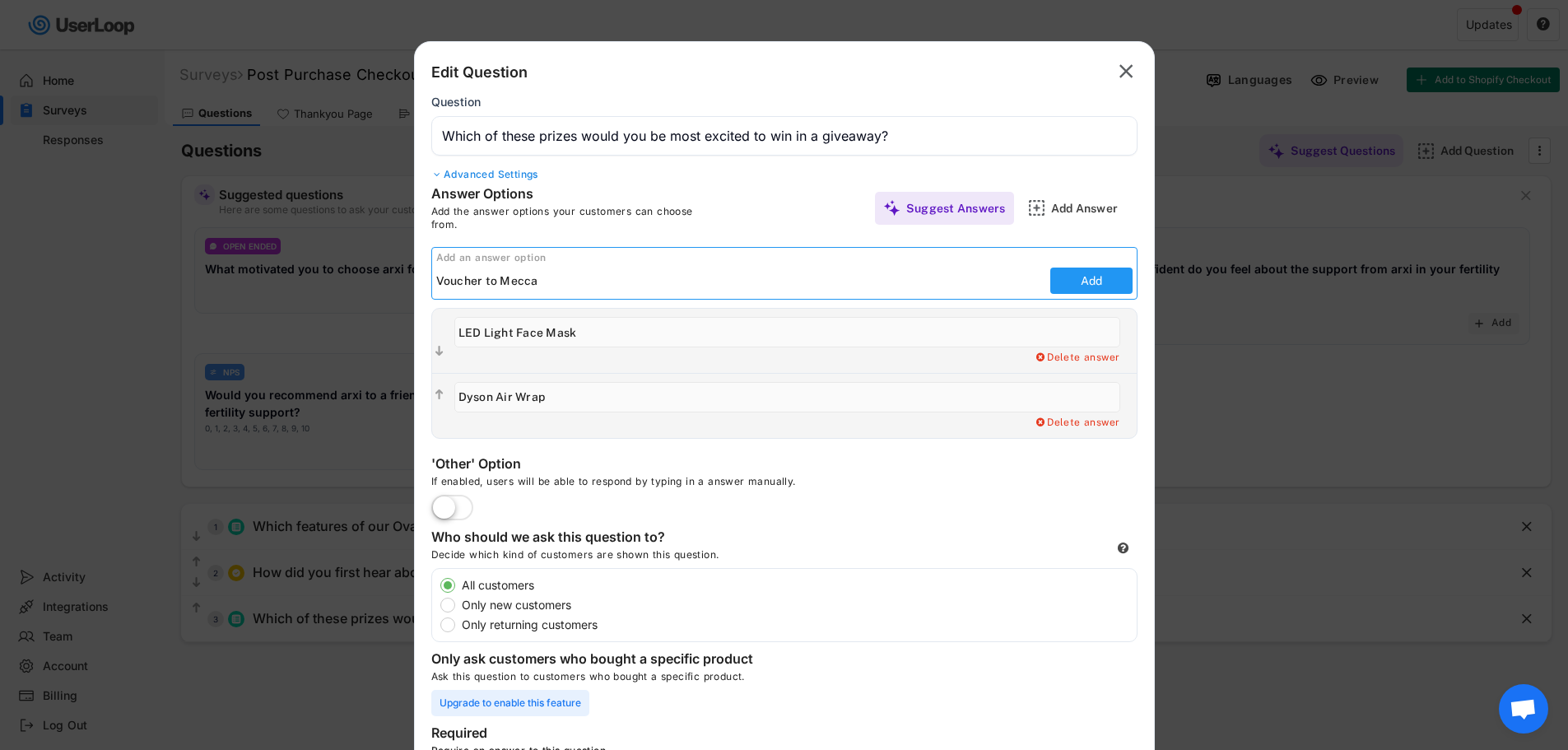 type on "Voucher to Mecca" 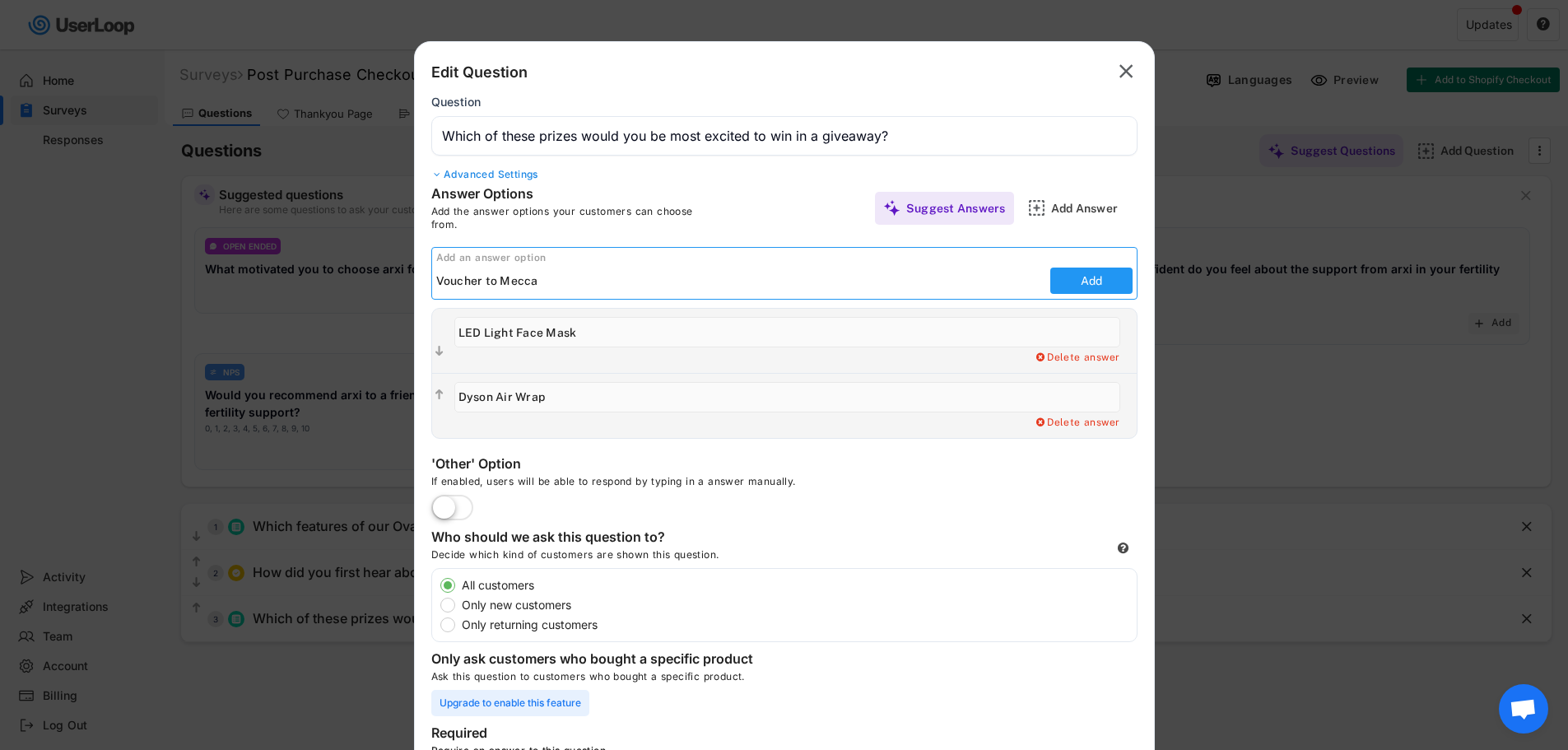 click on "Add" at bounding box center (1091, 281) 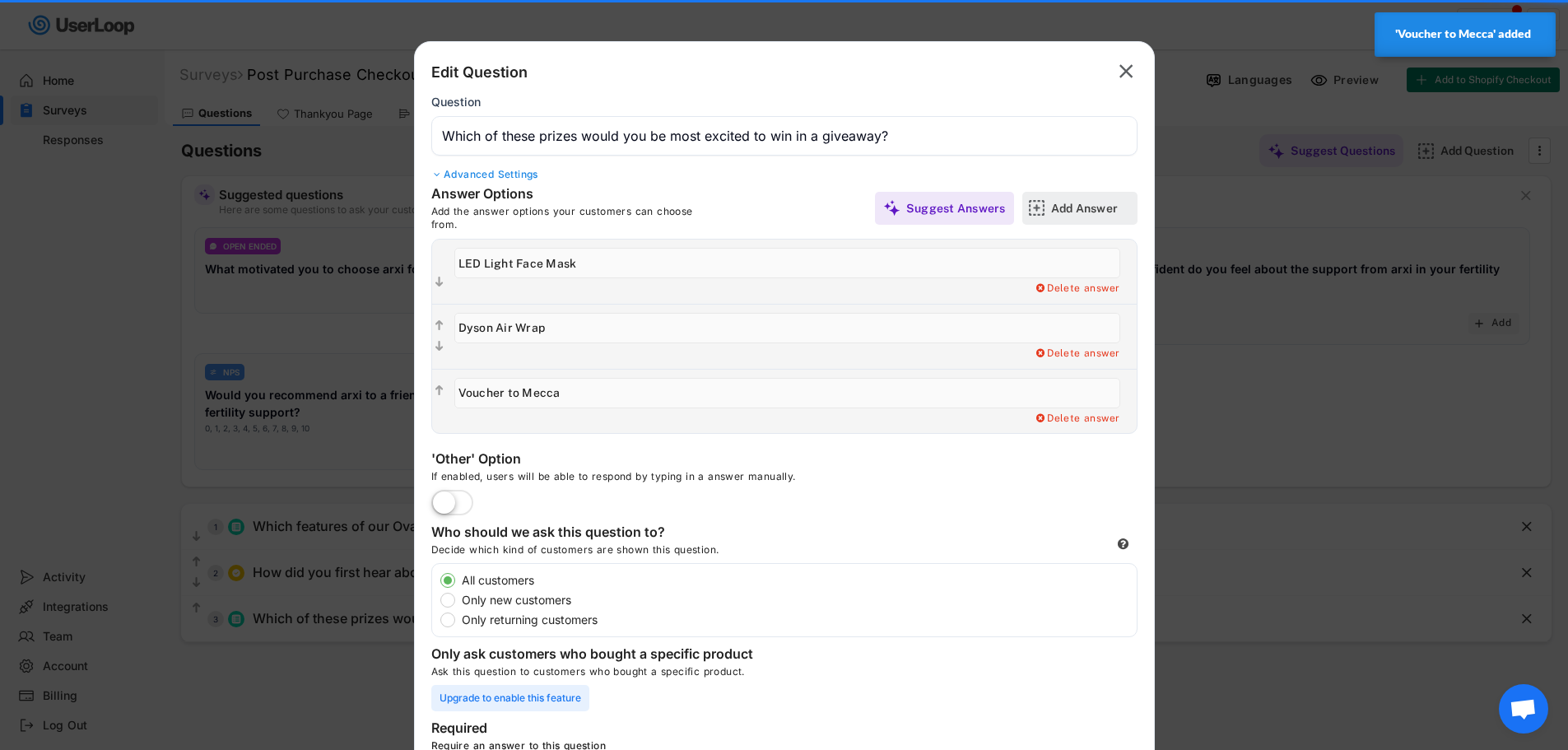 click on "Add Answer" at bounding box center [1092, 208] 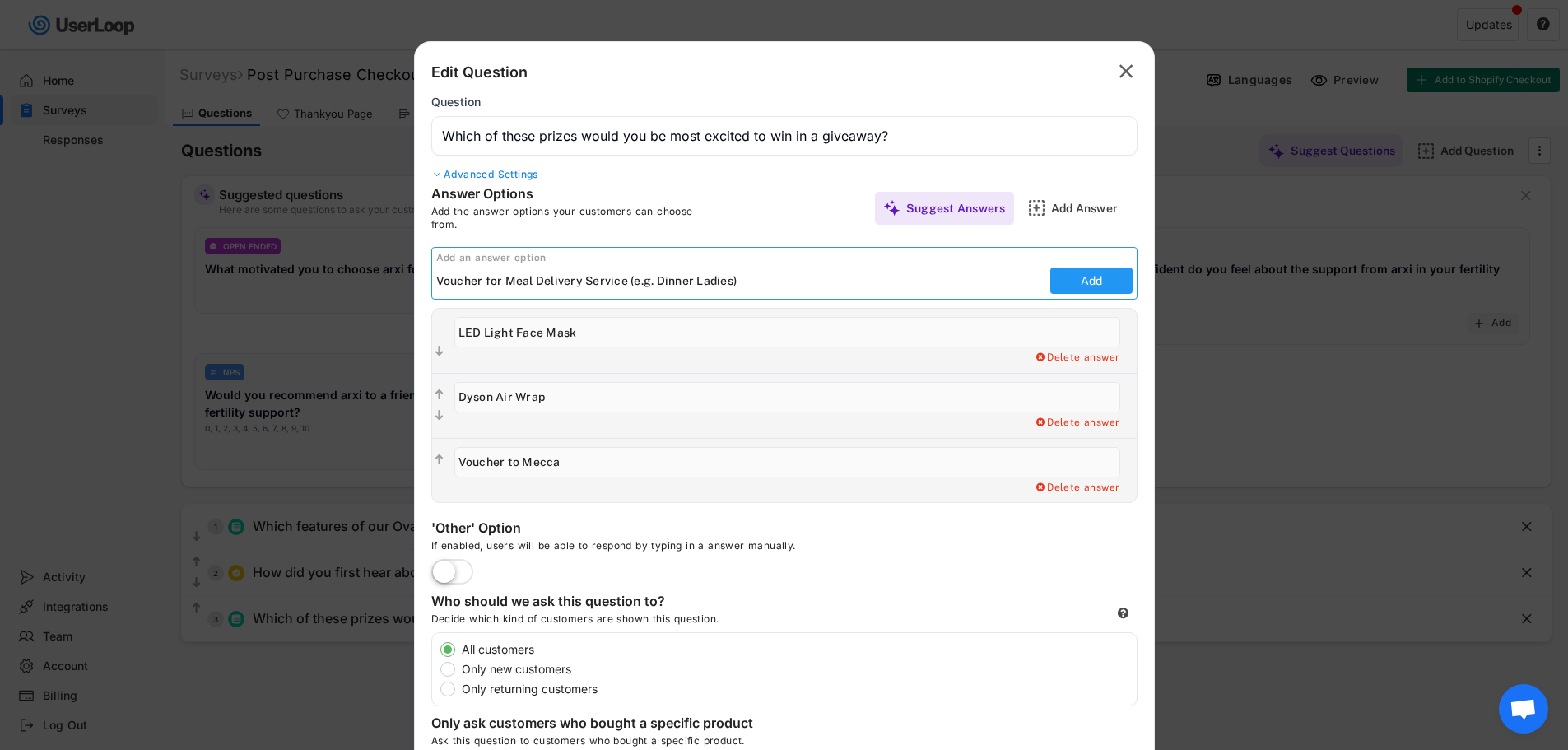 type on "Voucher for Meal Delivery Service (e.g. Dinner Ladies)" 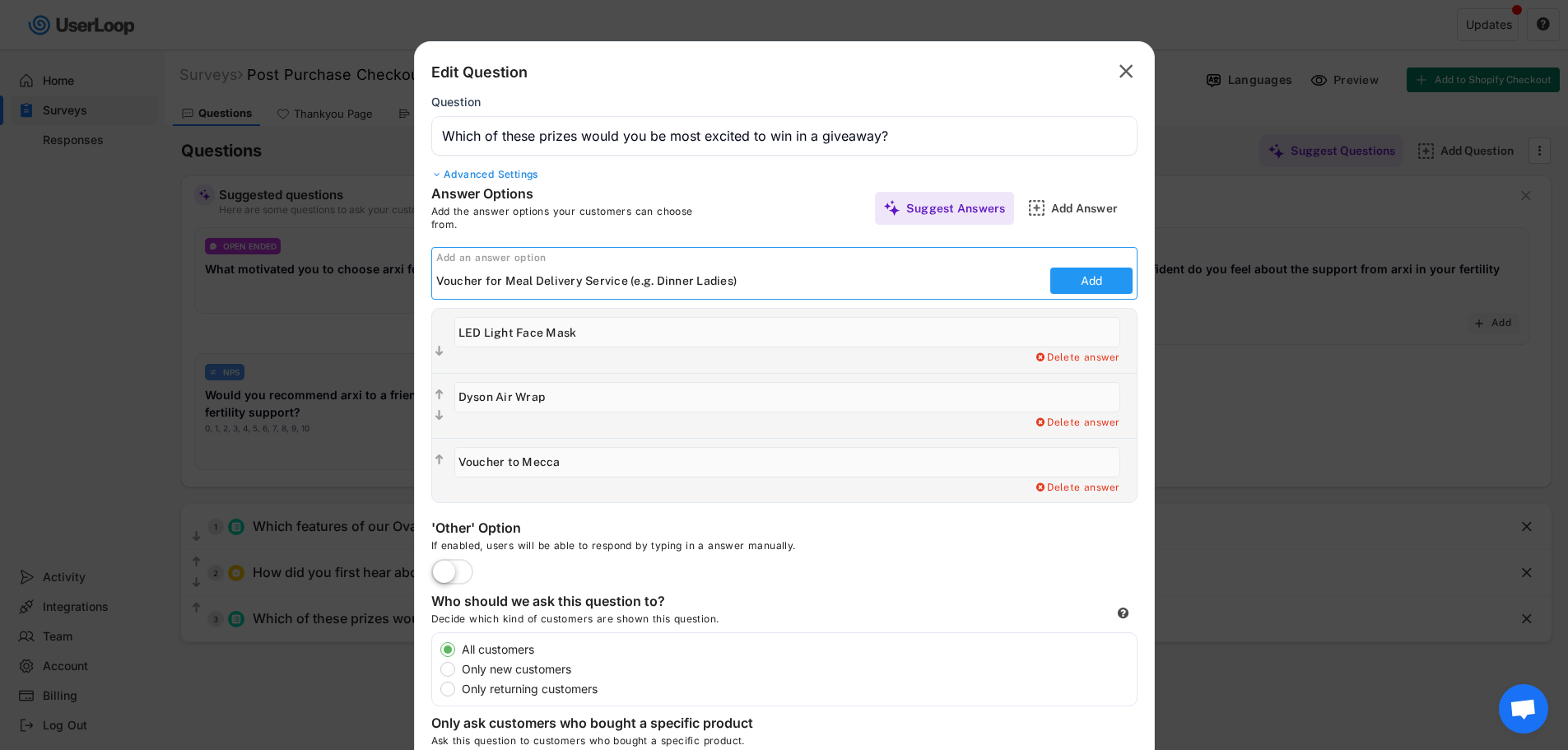 click on "Add" at bounding box center [1091, 281] 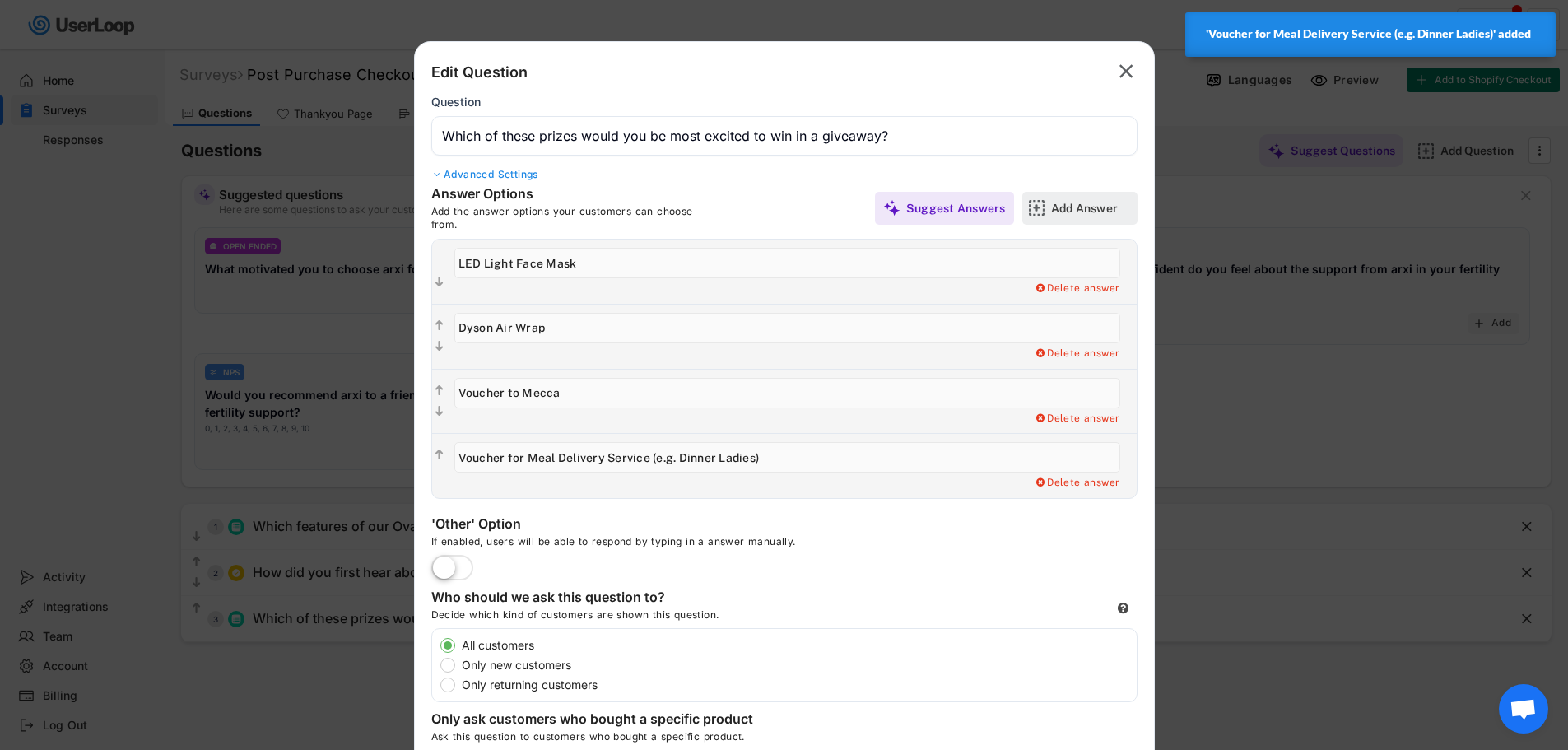 click on "Add Answer" at bounding box center [1092, 208] 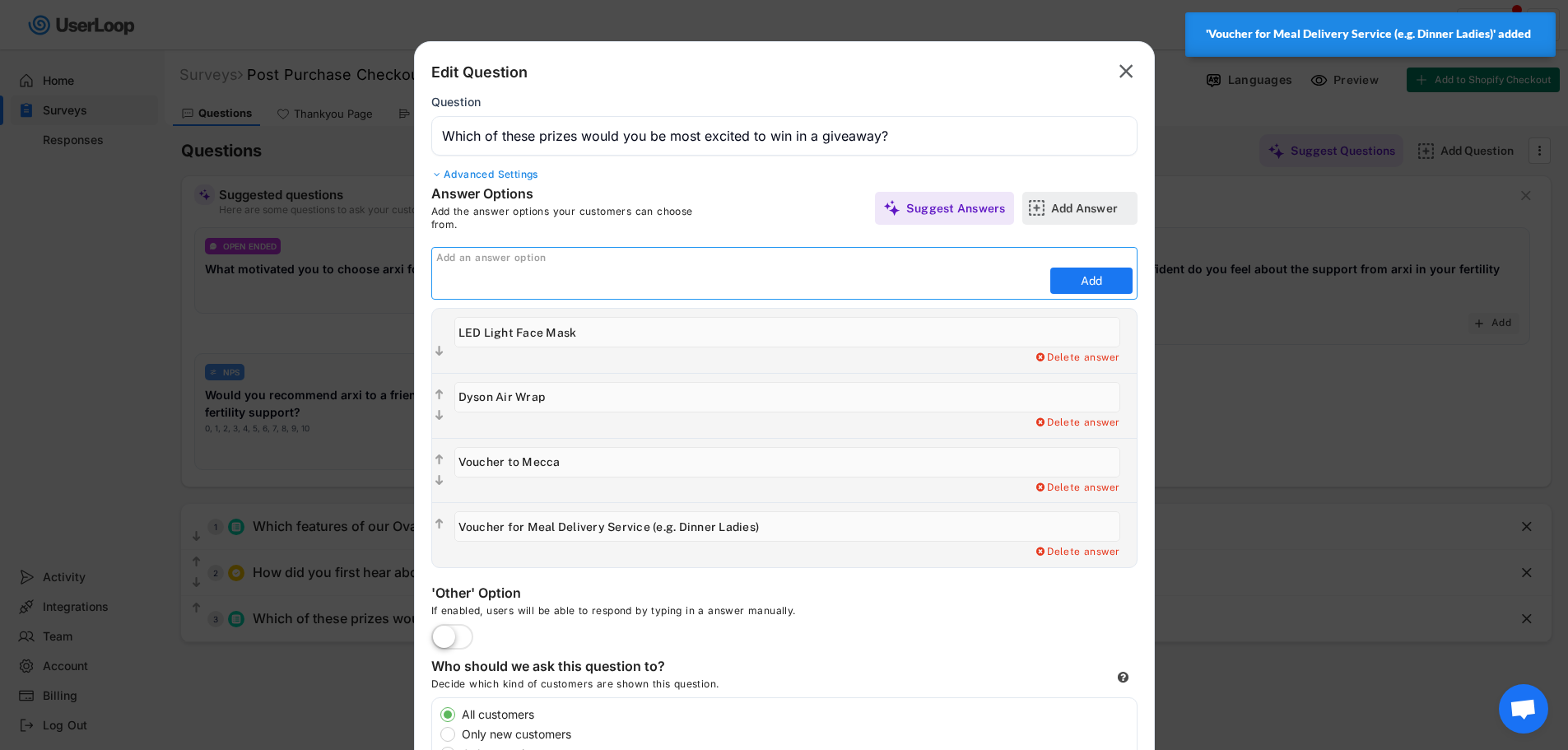 scroll, scrollTop: 0, scrollLeft: 0, axis: both 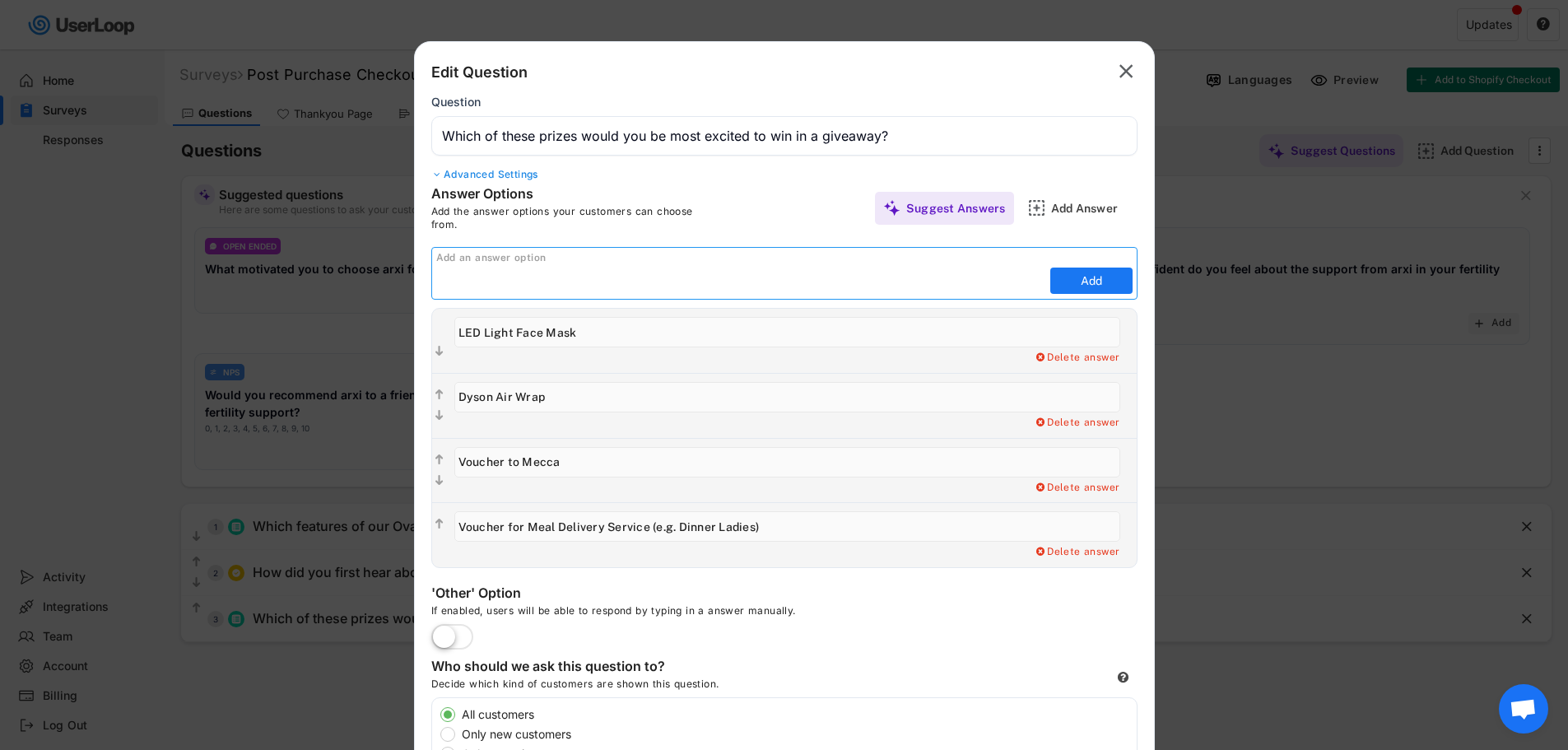 type on "A" 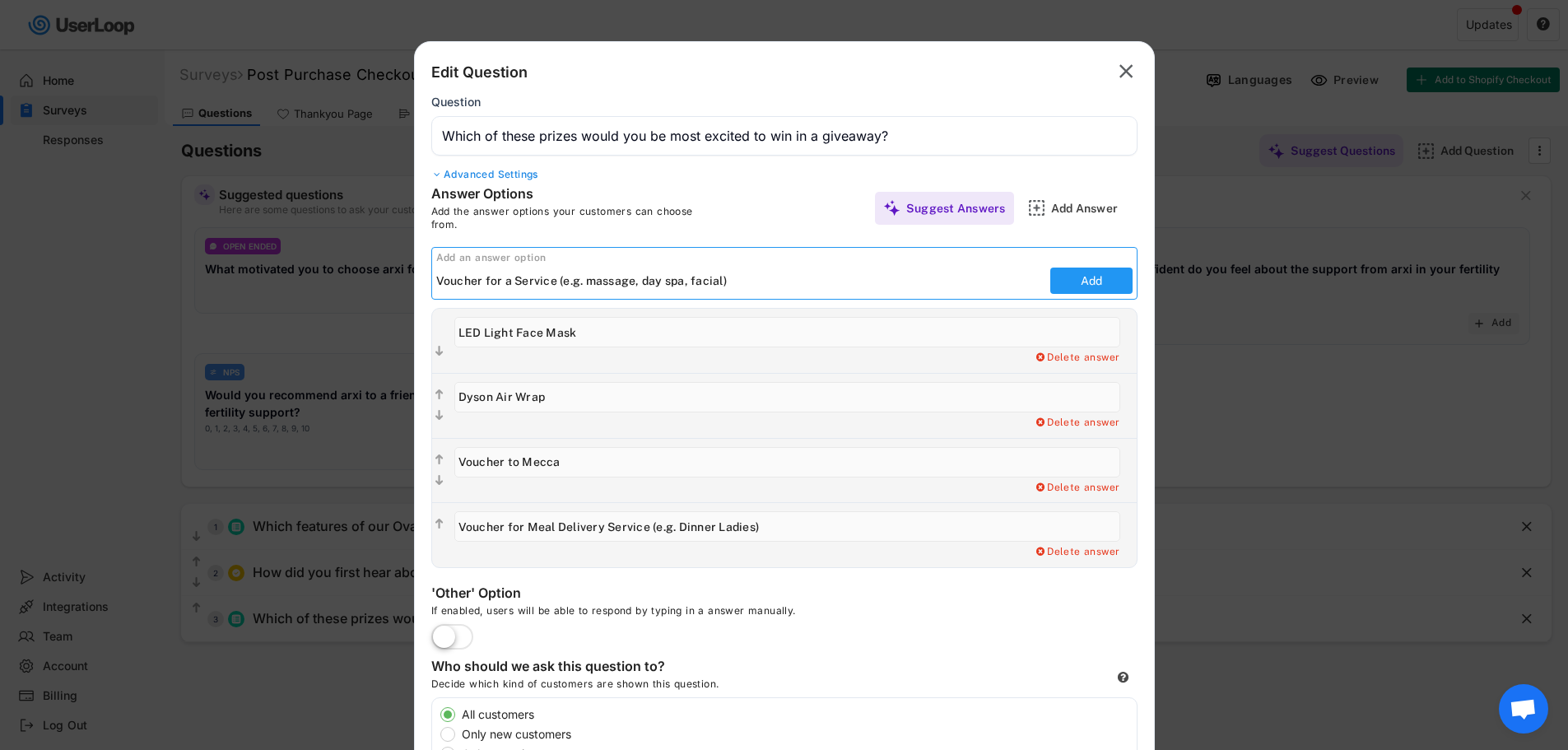 type on "Voucher for a Service (e.g. massage, day spa, facial)" 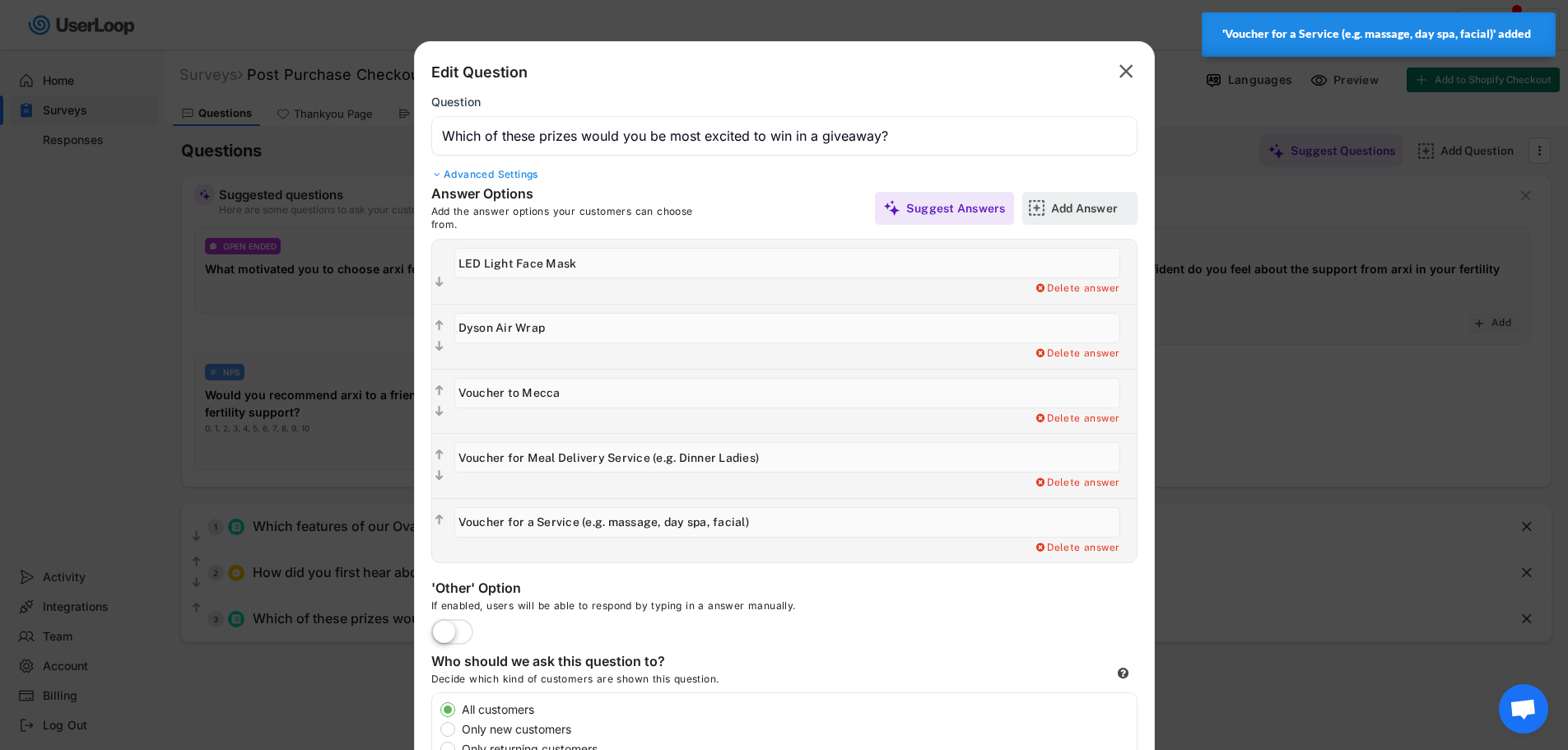 click on "Add Answer" at bounding box center (1092, 208) 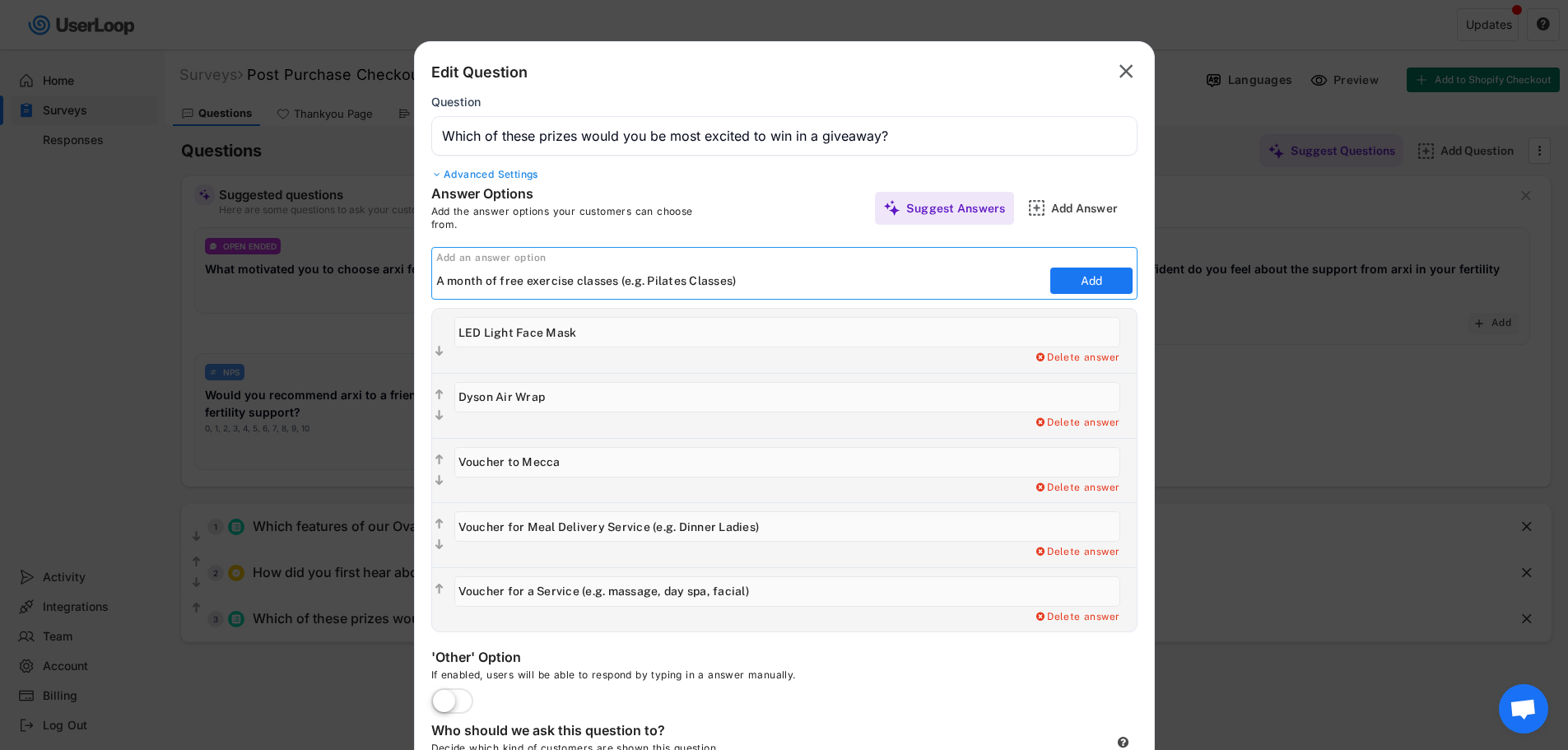 type on "A month of free exercise classes (e.g. Pilates Classes)" 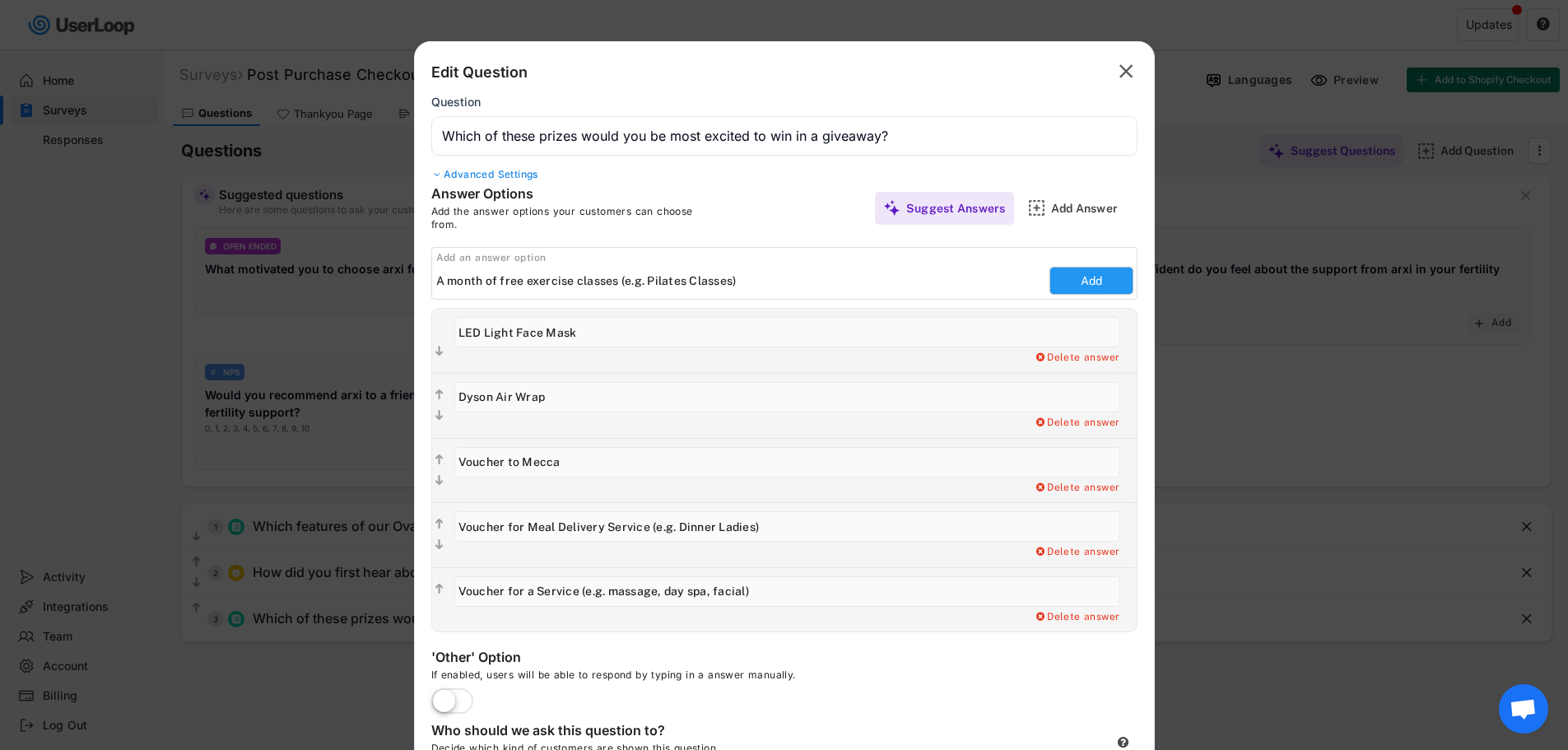 click on "Add" at bounding box center (1091, 281) 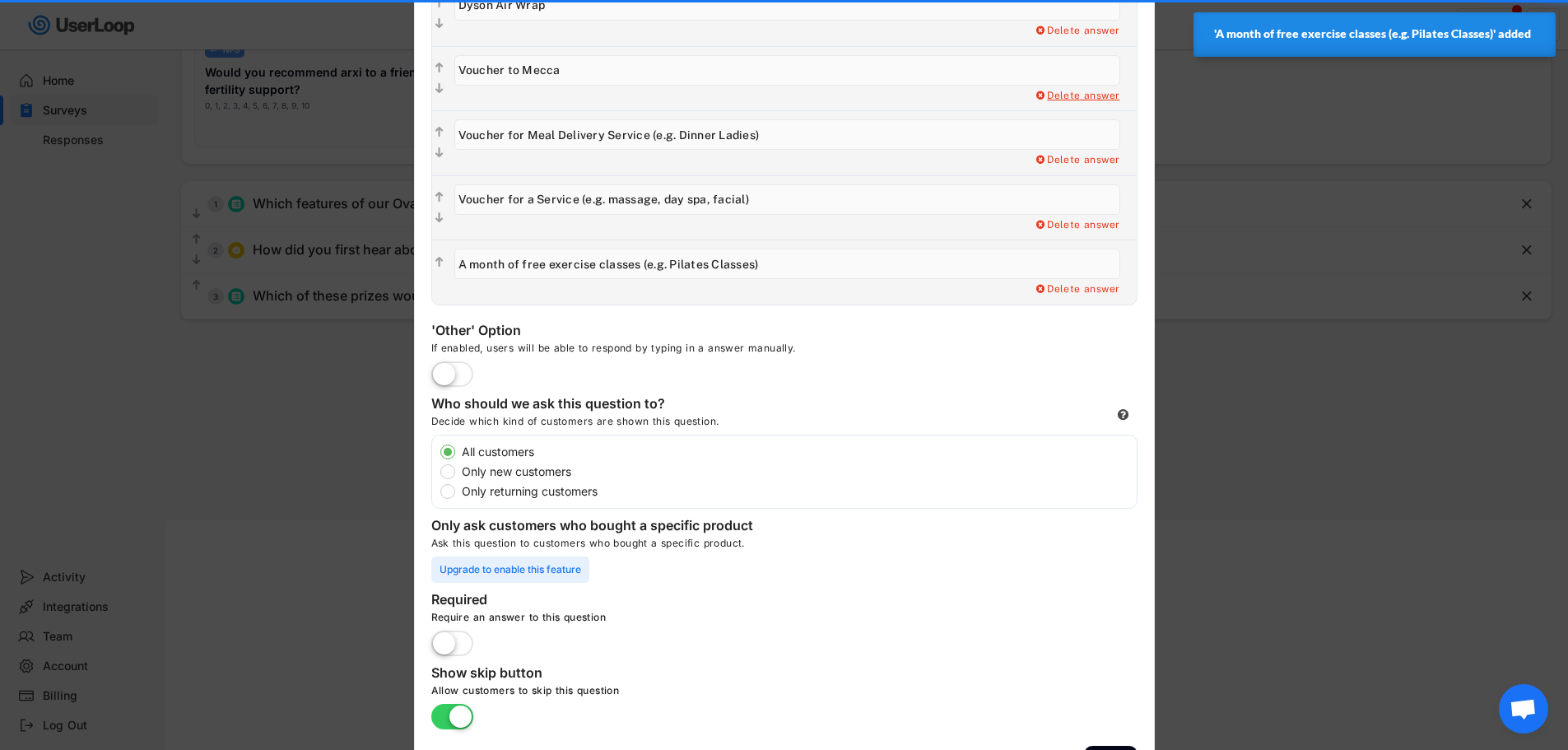 scroll, scrollTop: 370, scrollLeft: 0, axis: vertical 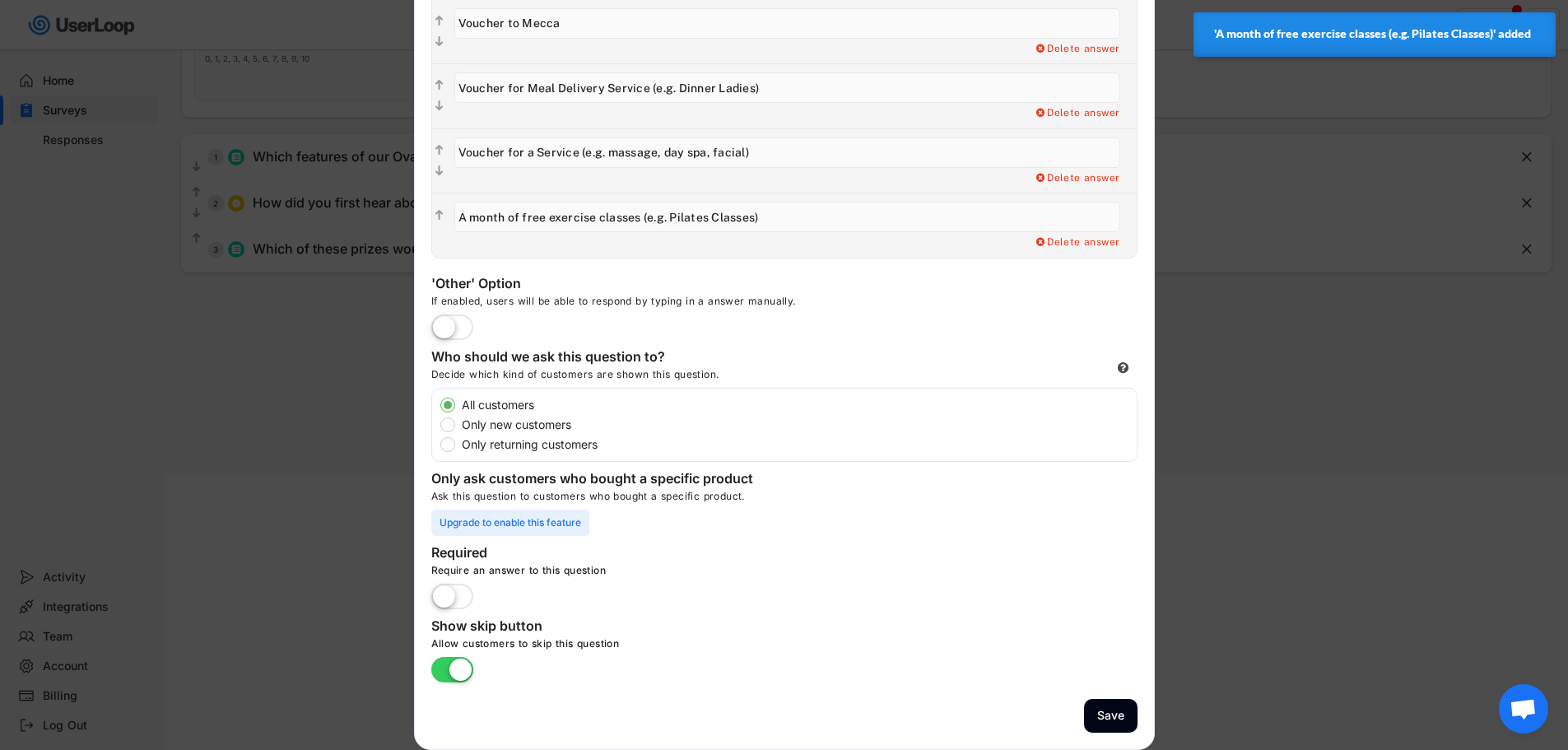 click at bounding box center [452, 328] 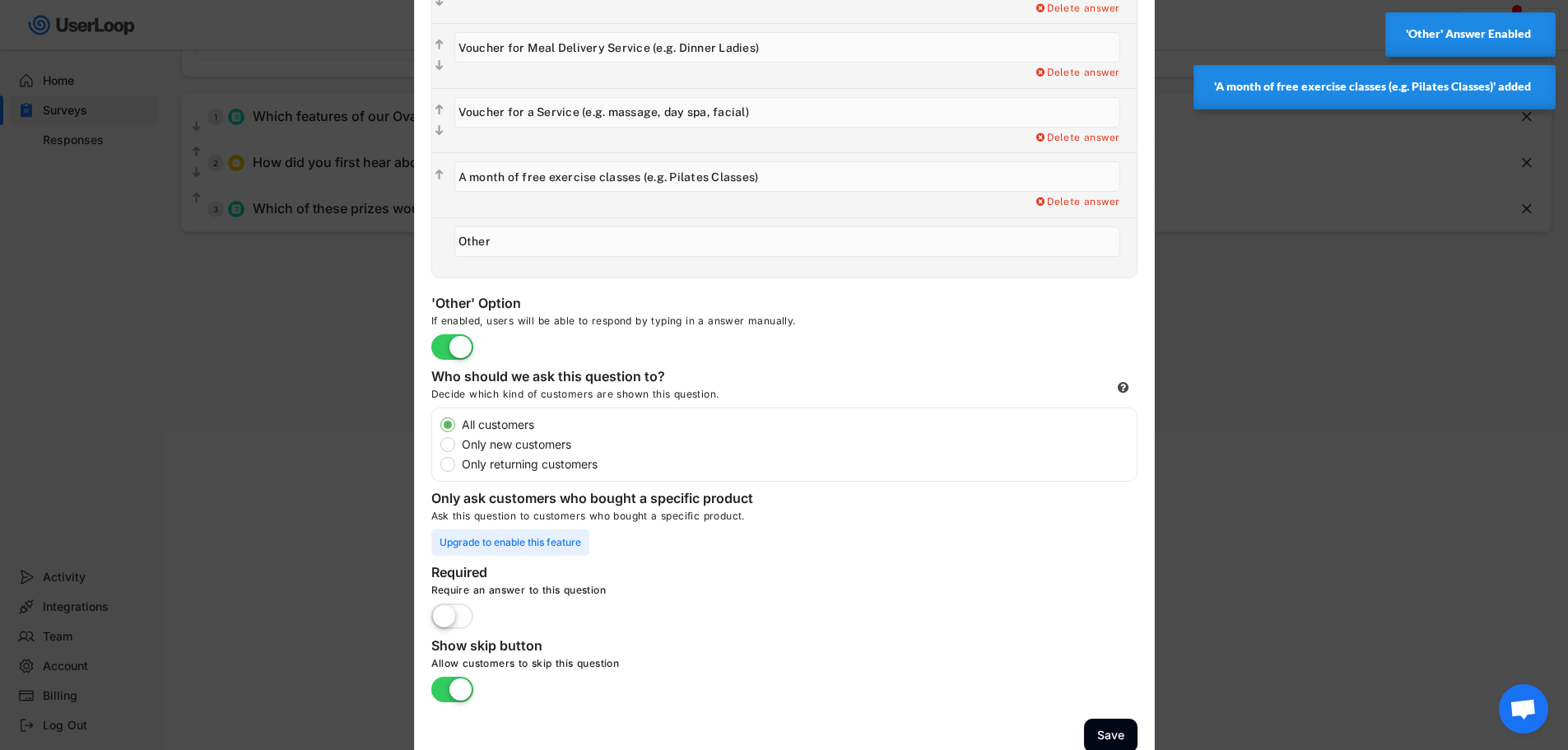 scroll, scrollTop: 430, scrollLeft: 0, axis: vertical 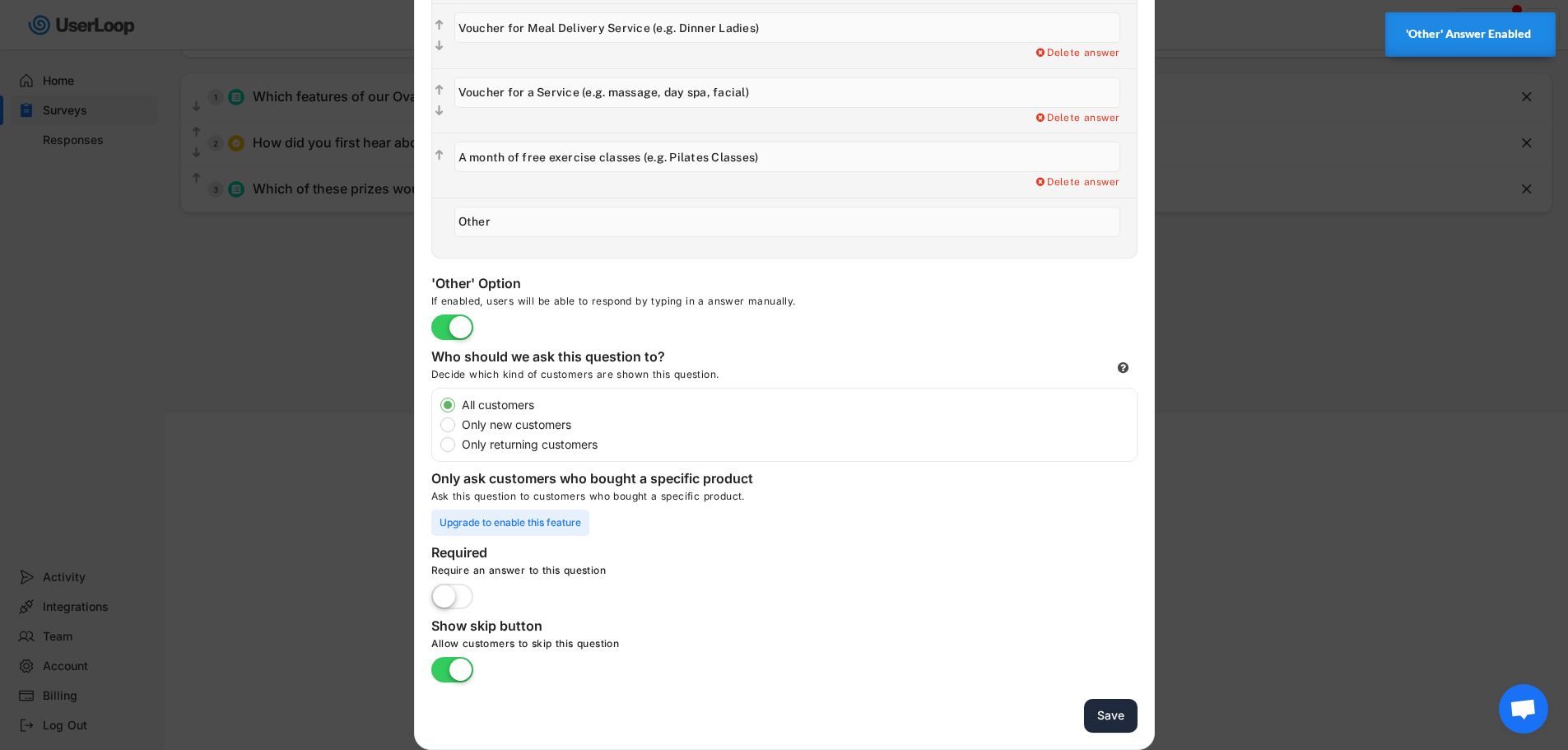 click on "Save" at bounding box center [1110, 715] 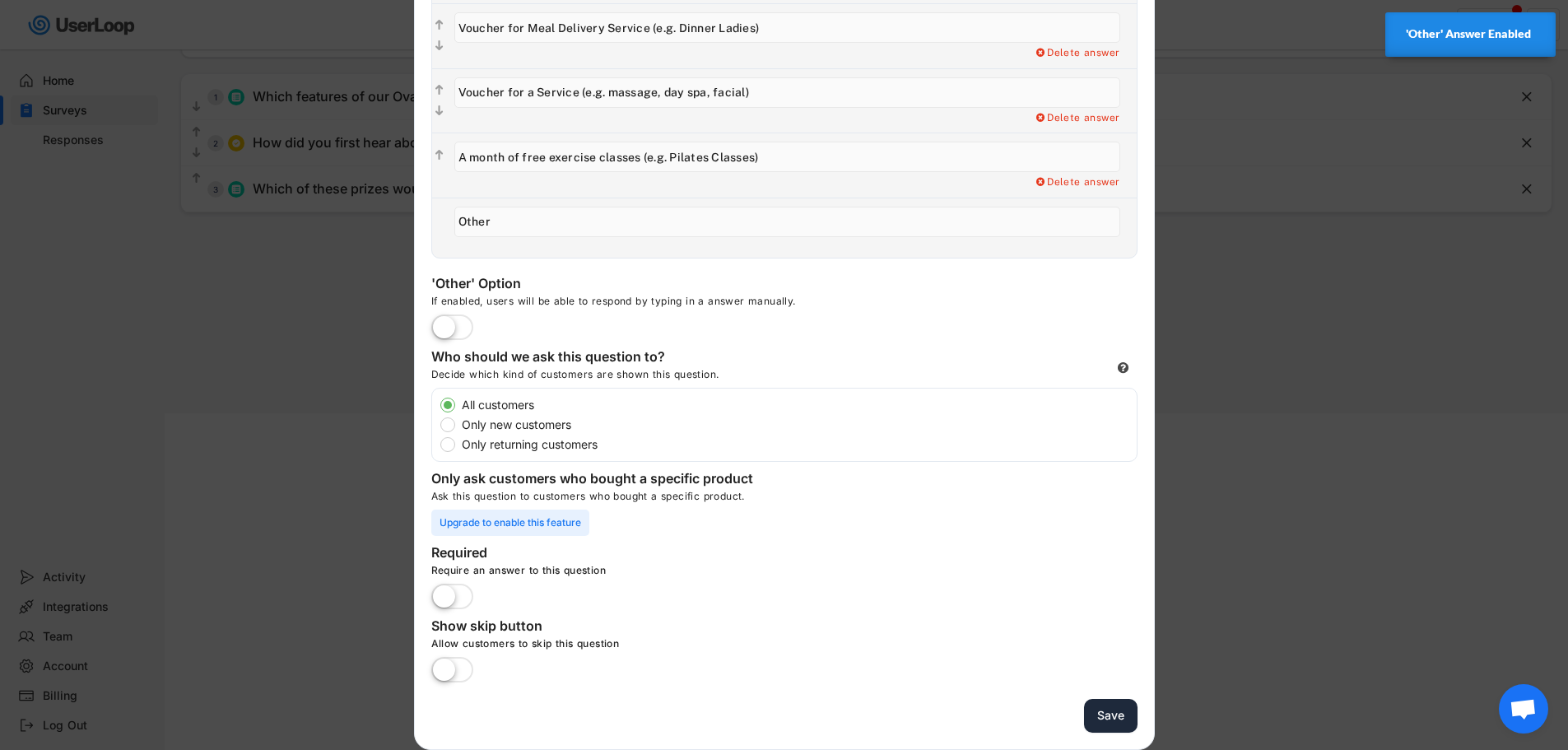 type 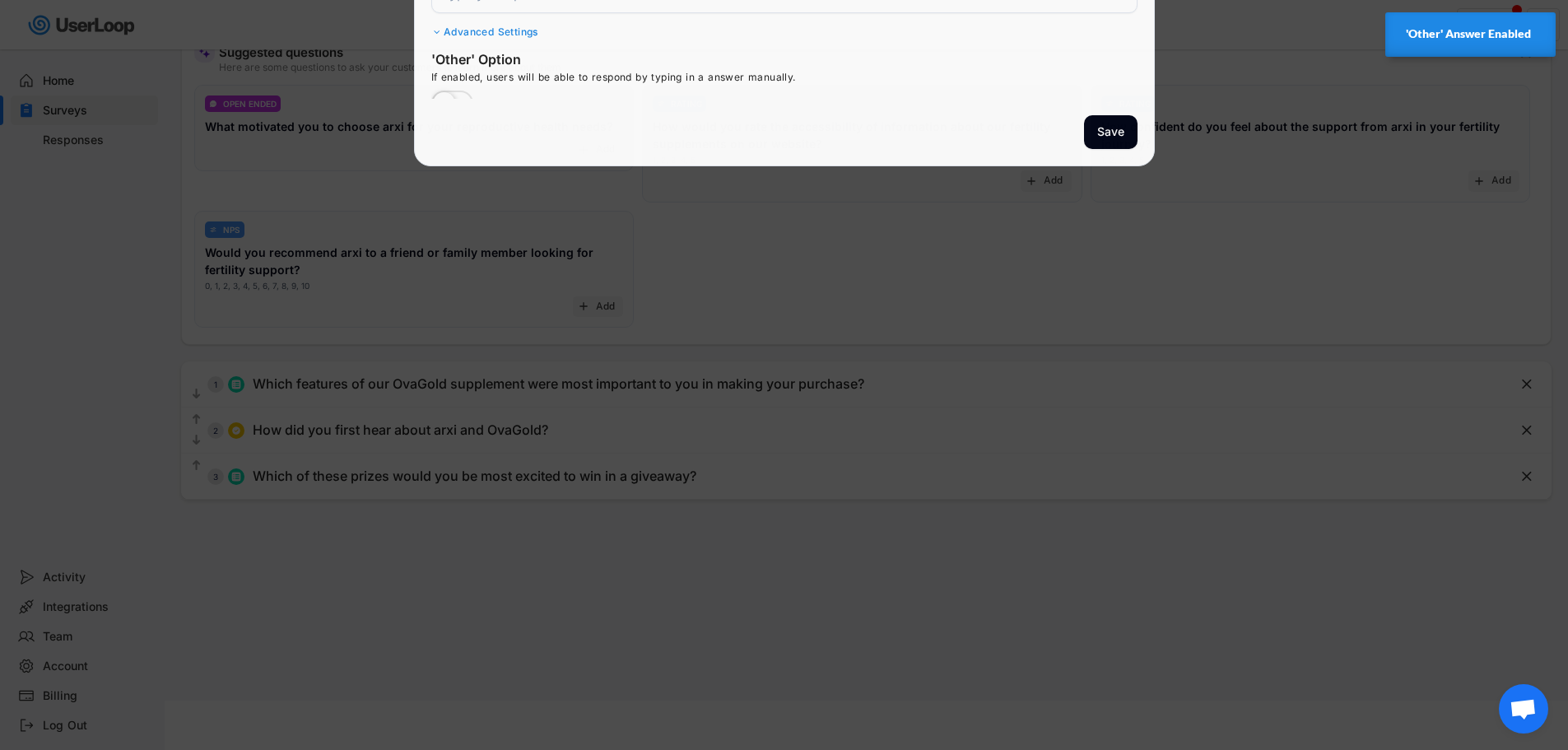 scroll, scrollTop: 142, scrollLeft: 0, axis: vertical 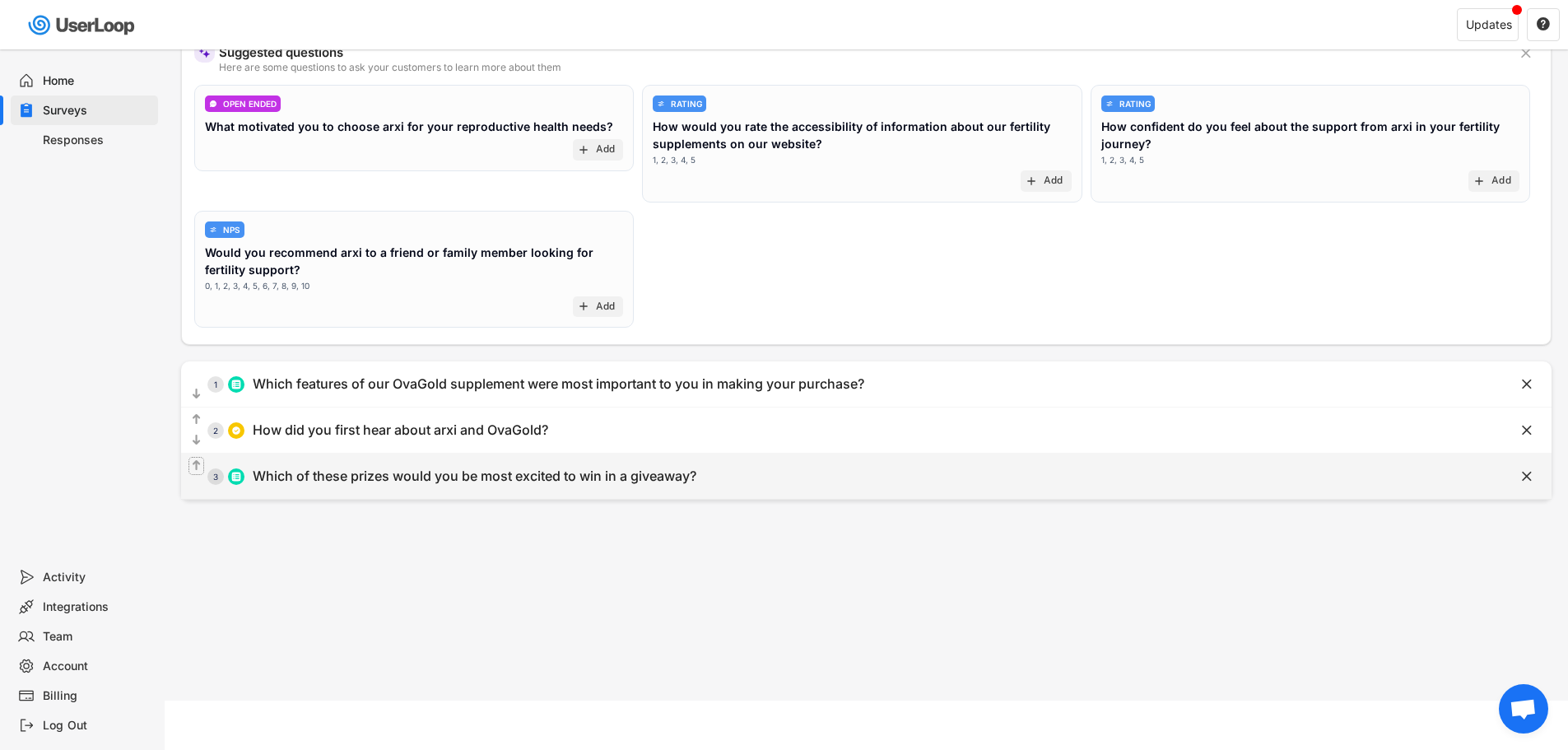 click on "" 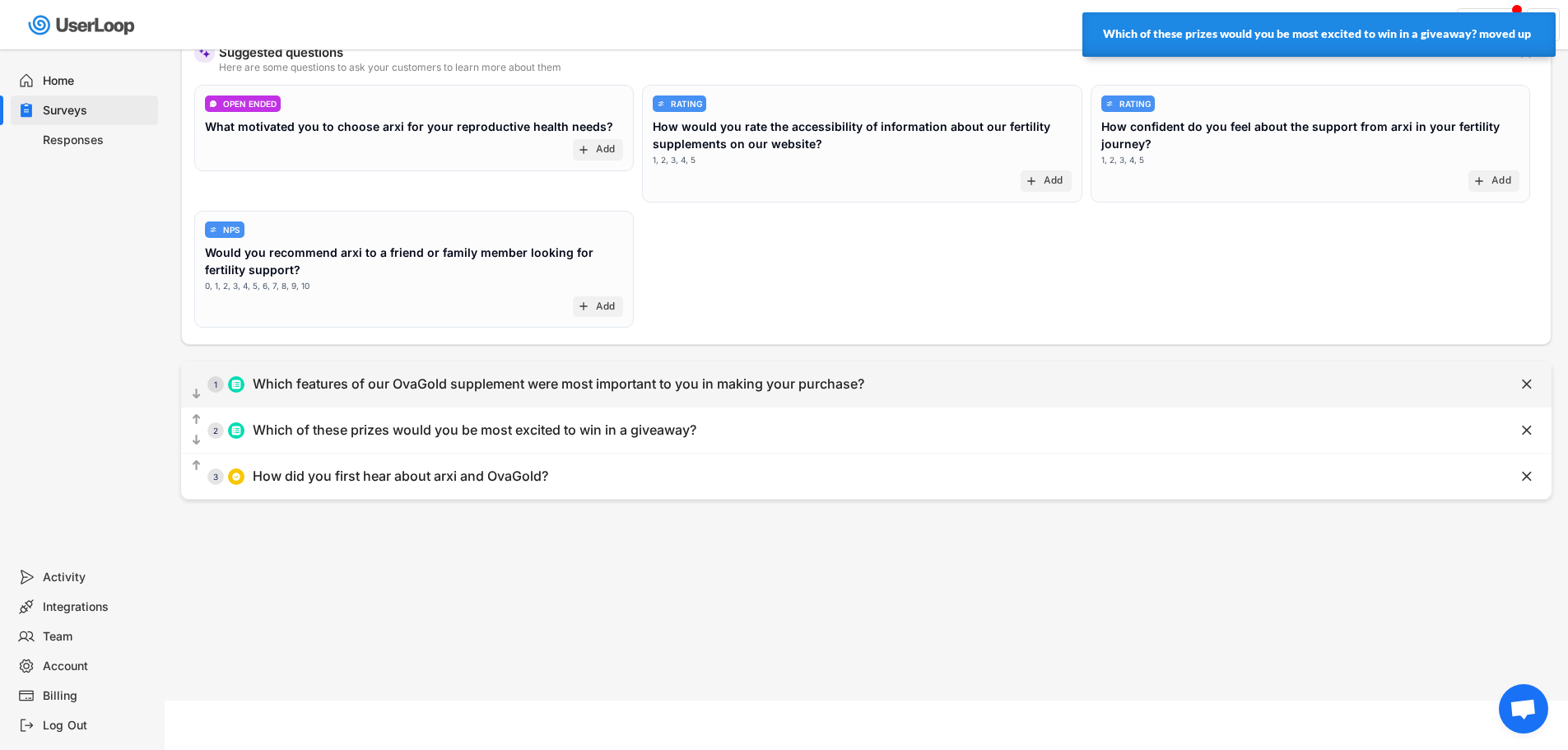 click on "1 Which features of our OvaGold supplement were most important to you in making your purchase?" at bounding box center (825, 384) 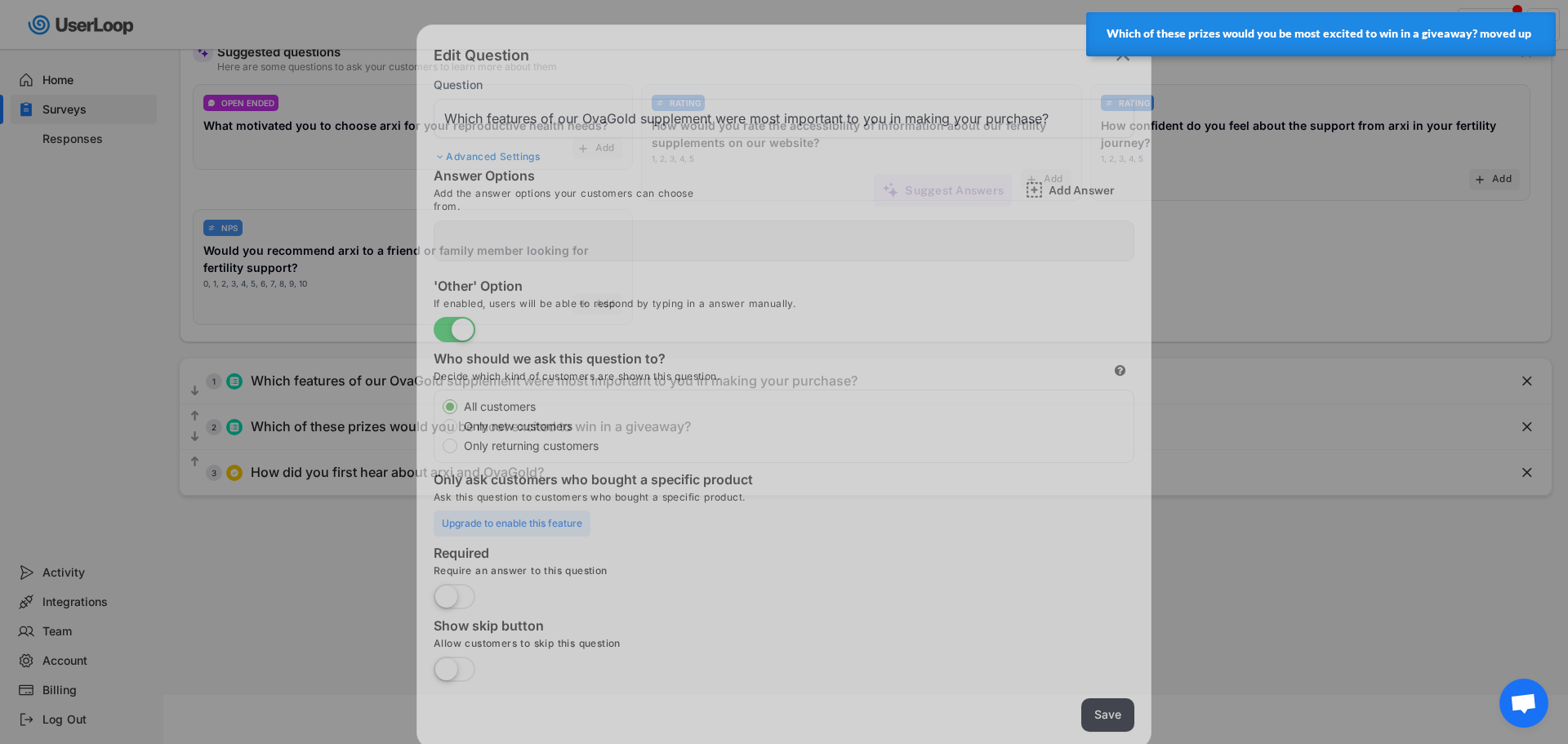 type on "Formulated by Fertility Nutrition Professionals" 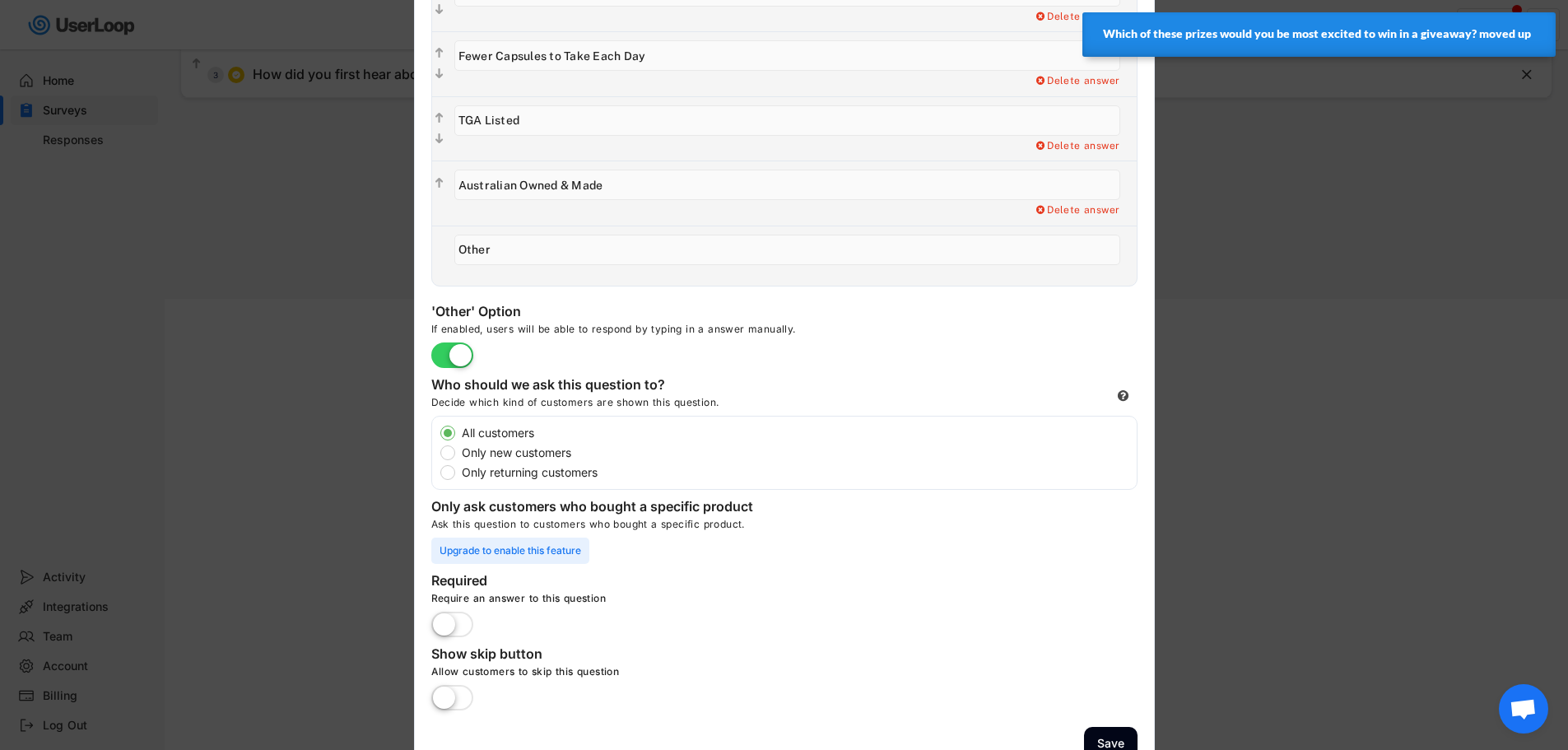 scroll, scrollTop: 572, scrollLeft: 0, axis: vertical 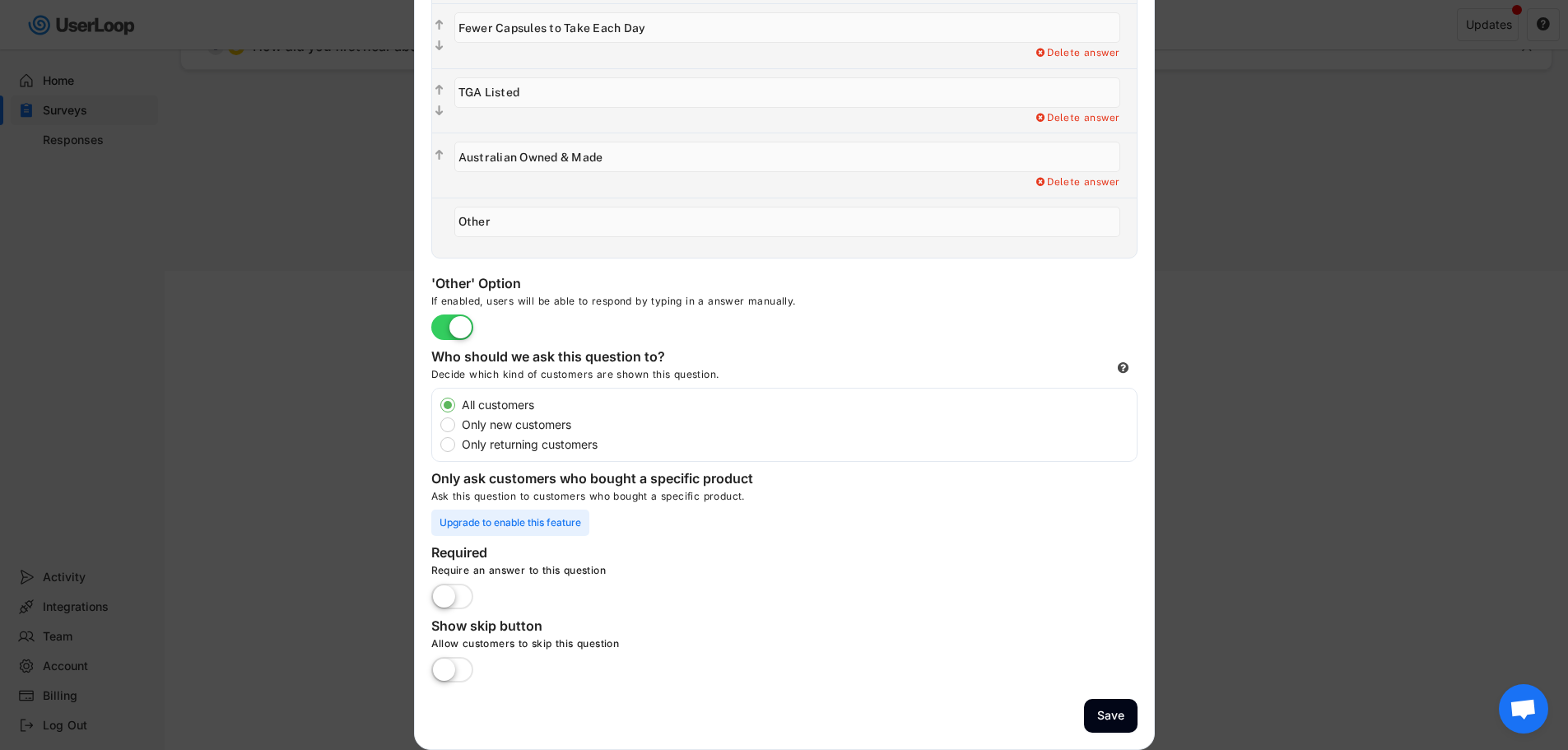 click on "Only new customers" at bounding box center [797, 425] 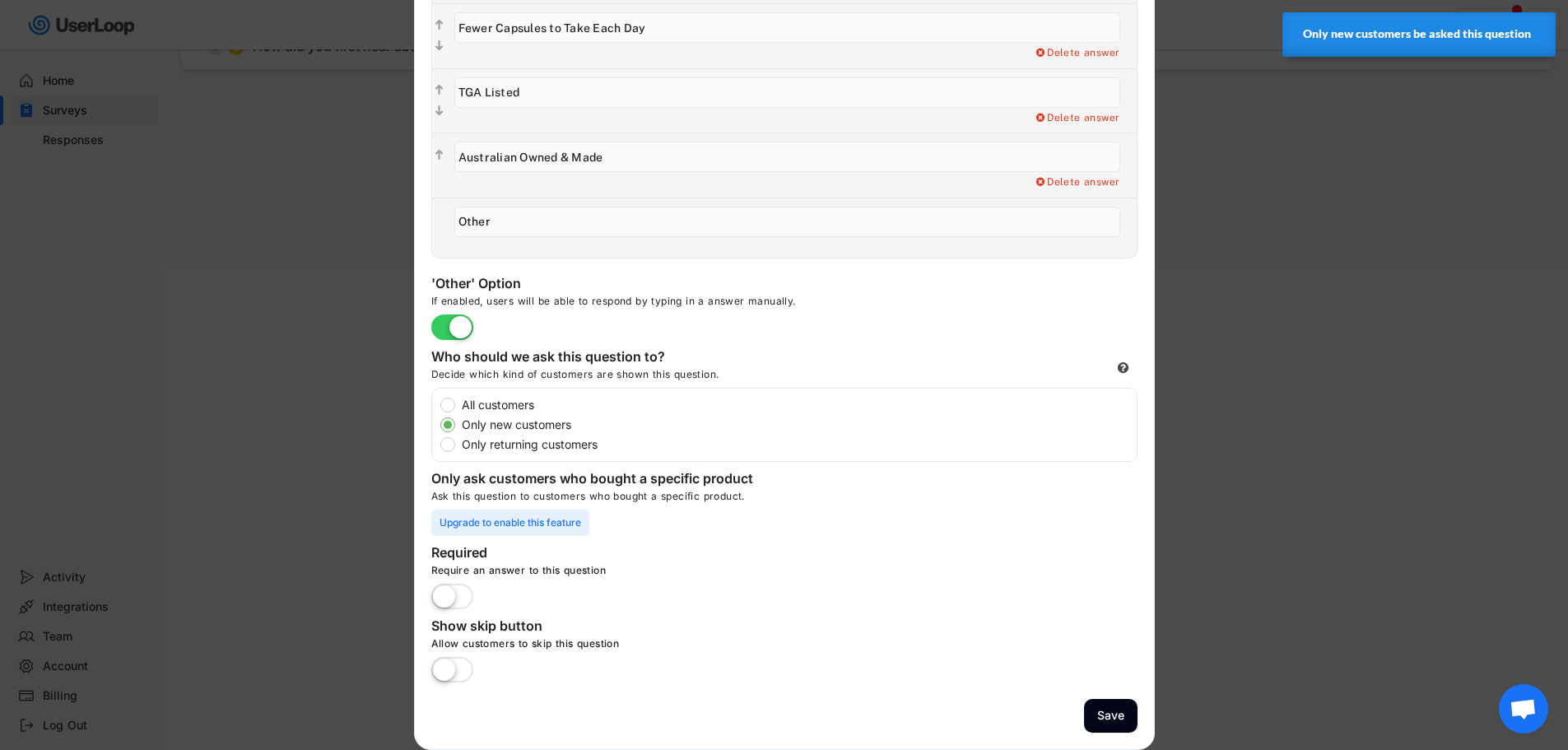 click at bounding box center (452, 671) 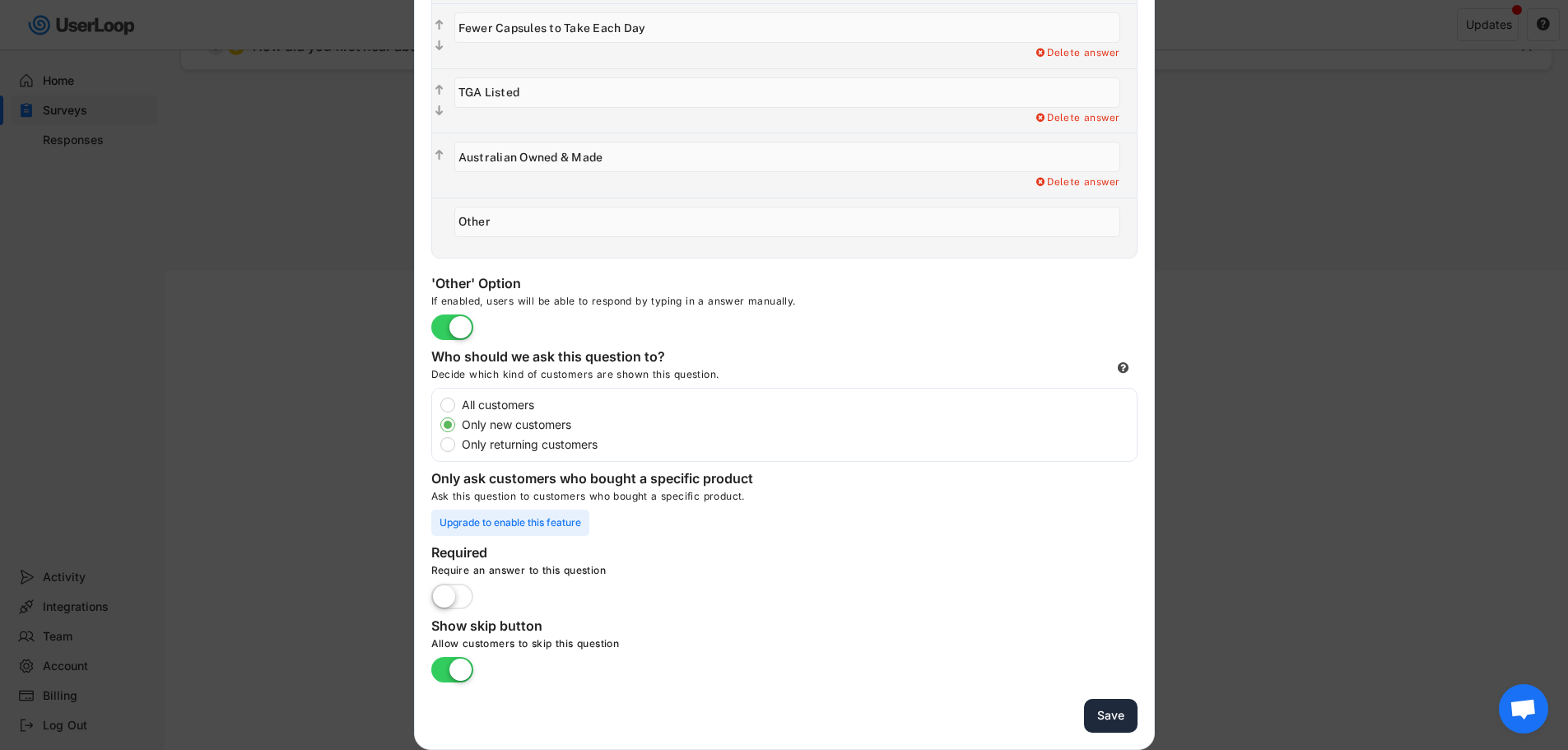 click on "Save" at bounding box center (1110, 715) 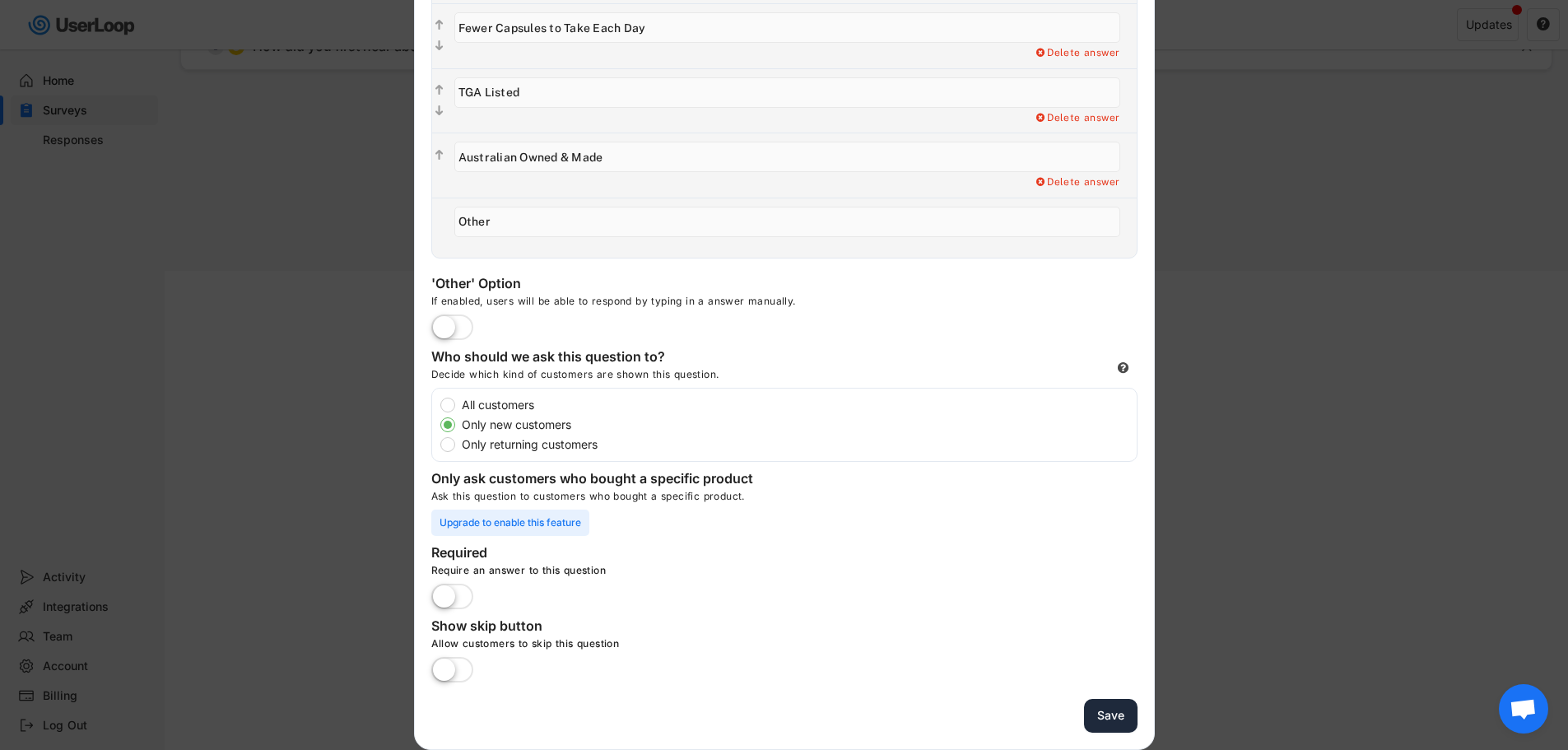type 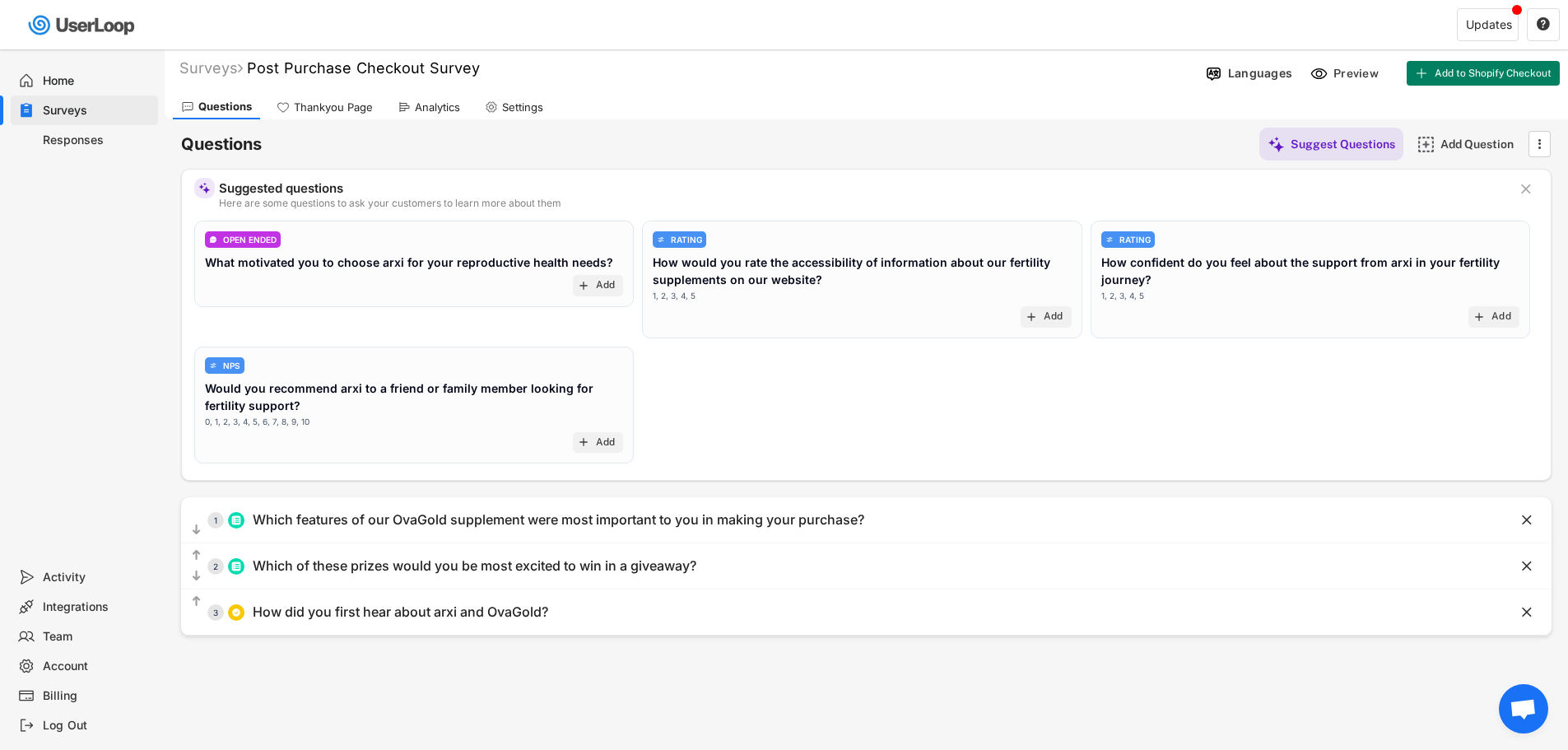 scroll, scrollTop: 0, scrollLeft: 0, axis: both 